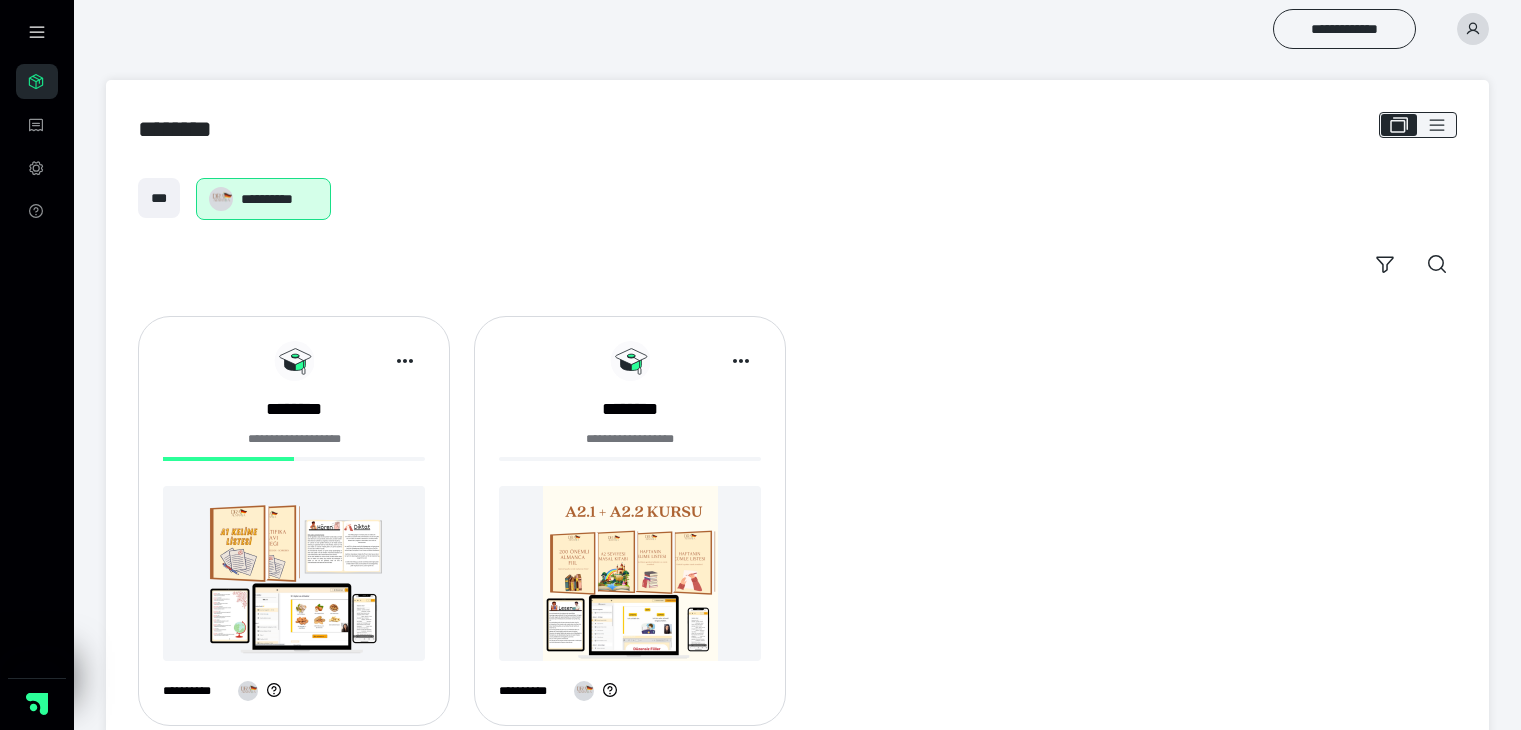 scroll, scrollTop: 0, scrollLeft: 0, axis: both 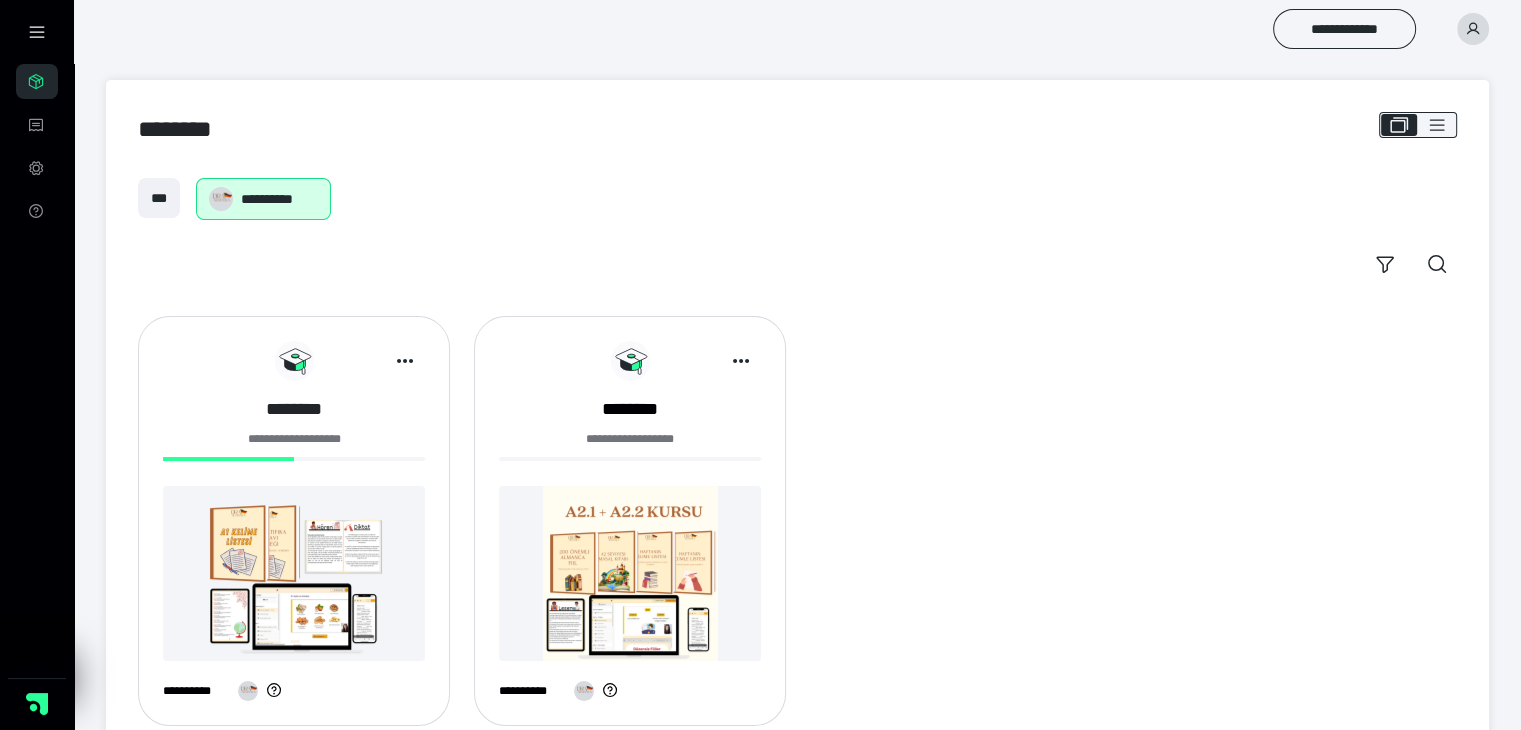 click on "********" at bounding box center (294, 409) 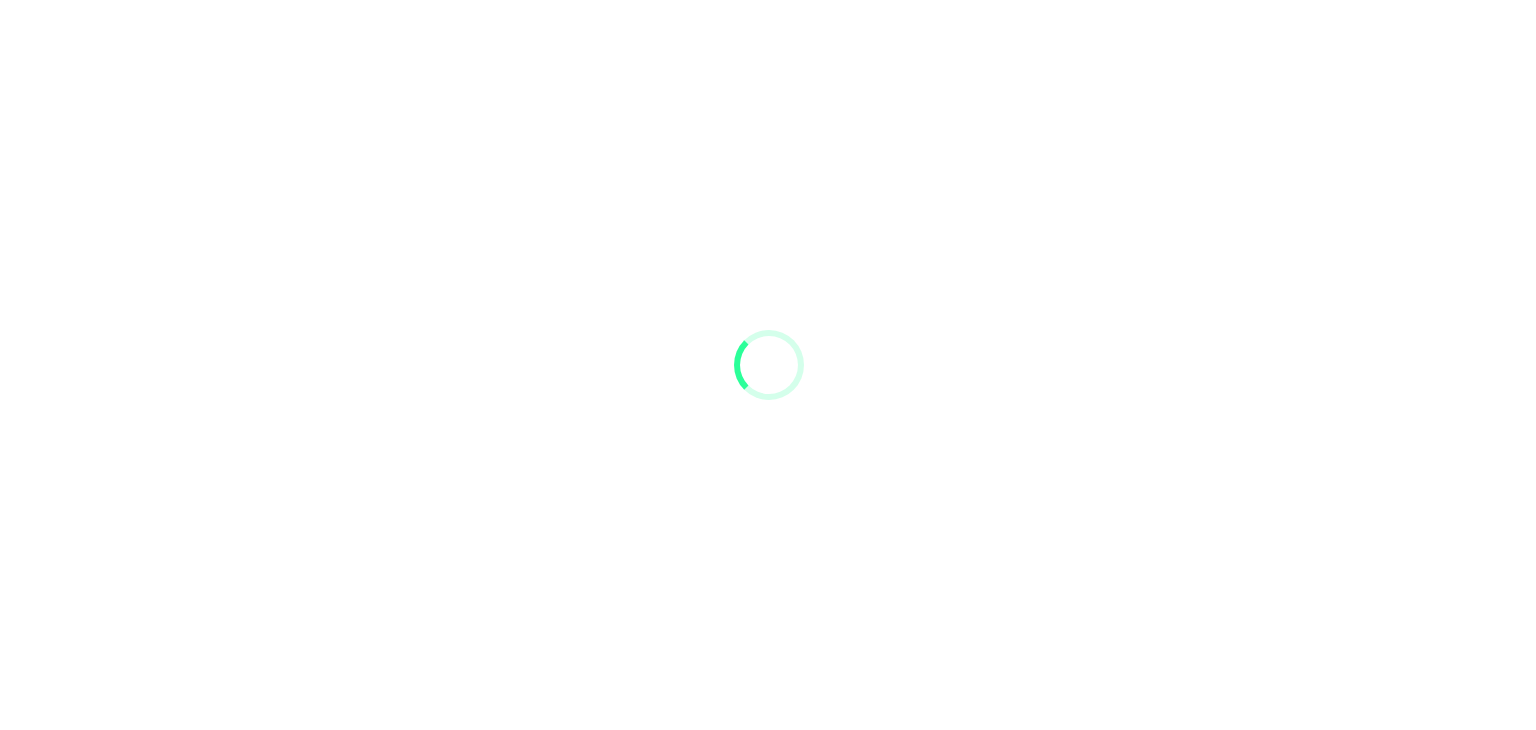 scroll, scrollTop: 0, scrollLeft: 0, axis: both 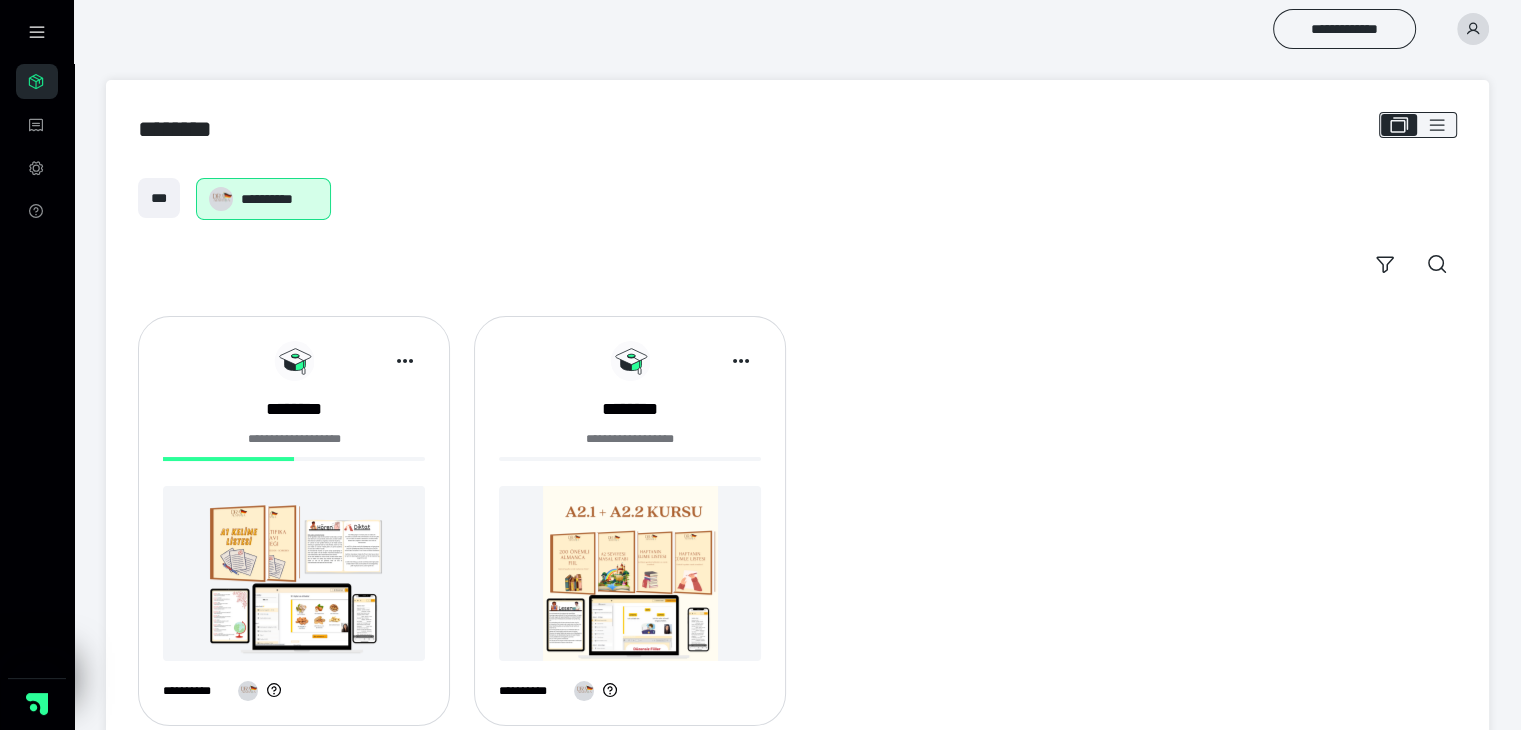 drag, startPoint x: 1301, startPoint y: 1, endPoint x: 1040, endPoint y: 190, distance: 322.24524 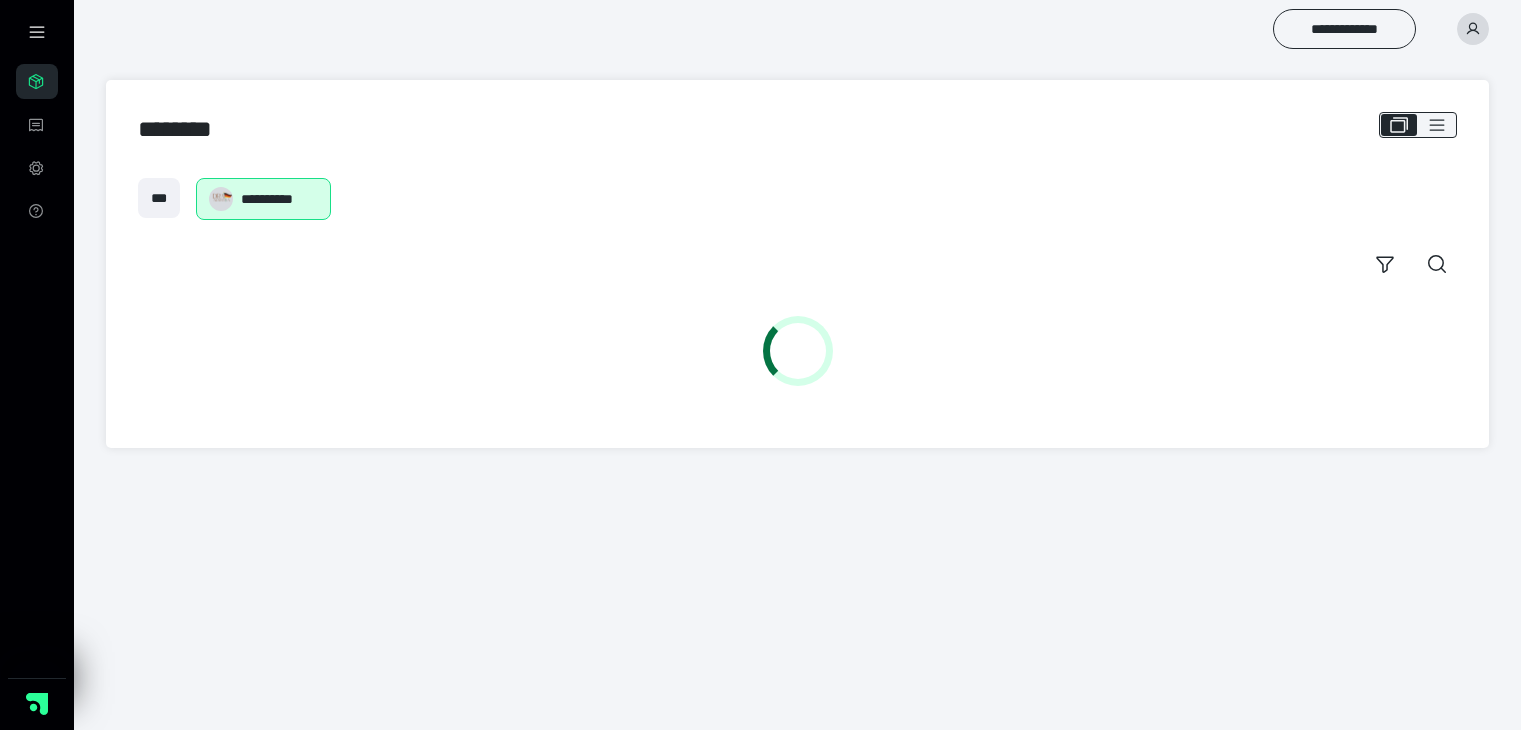 scroll, scrollTop: 0, scrollLeft: 0, axis: both 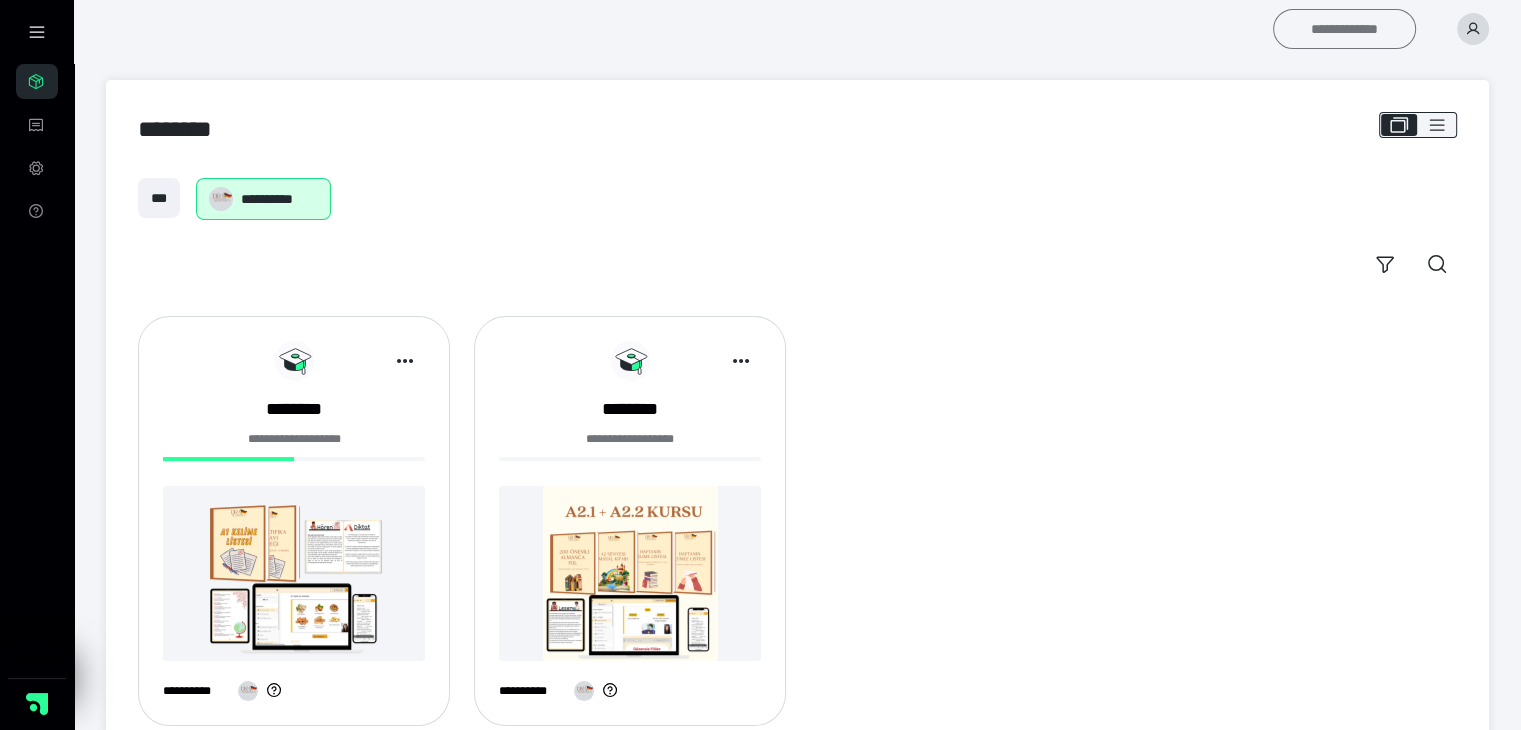 click on "**********" at bounding box center [1344, 29] 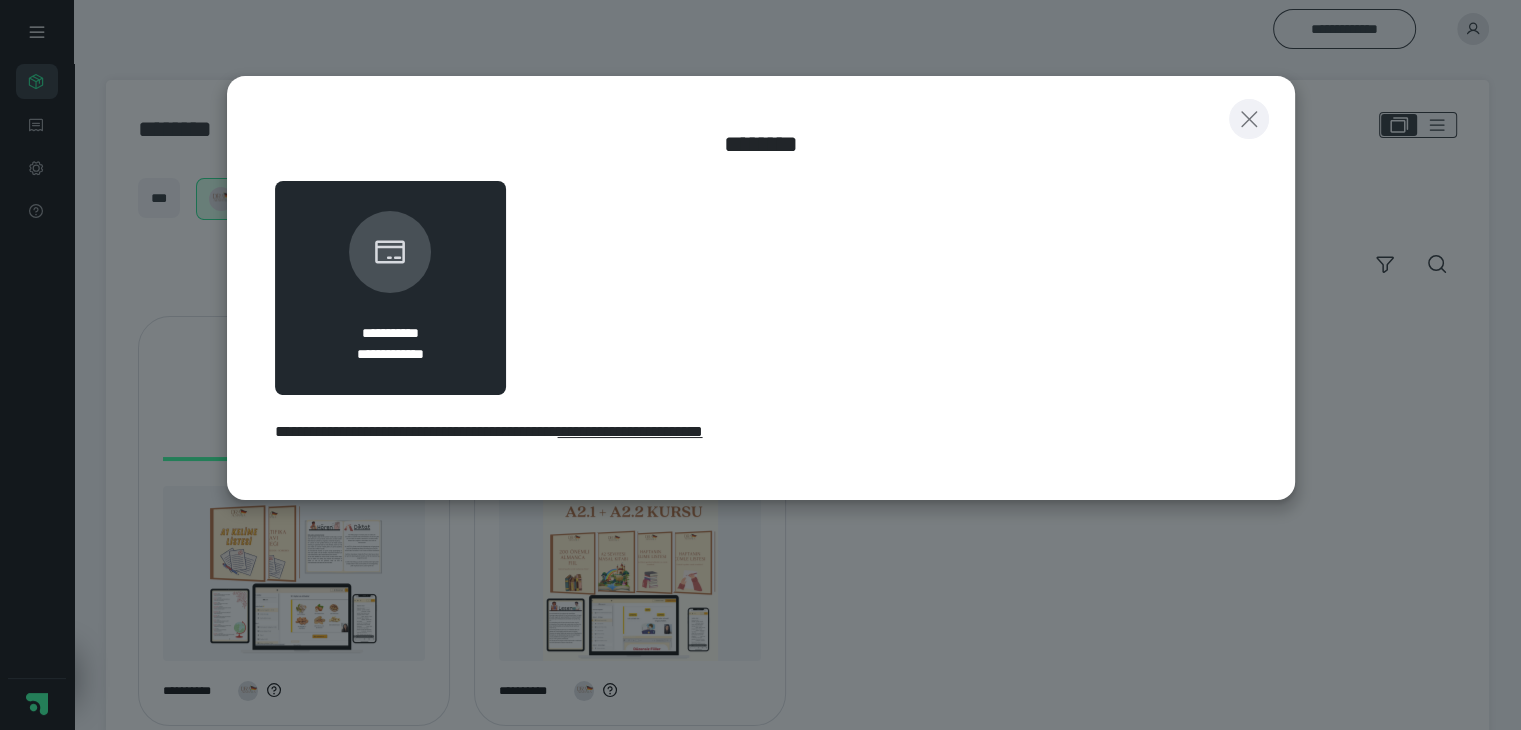 click at bounding box center [1249, 119] 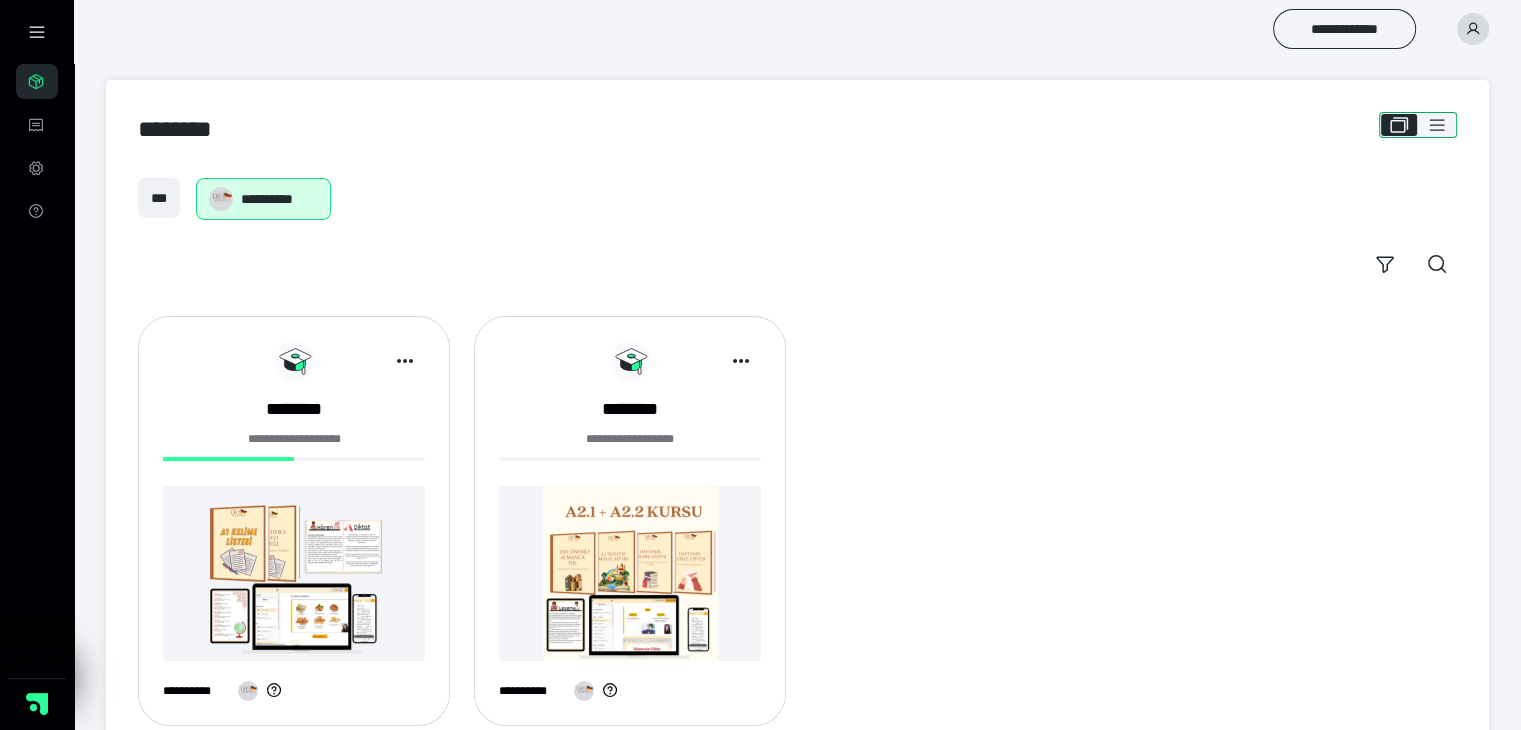click at bounding box center (1437, 125) 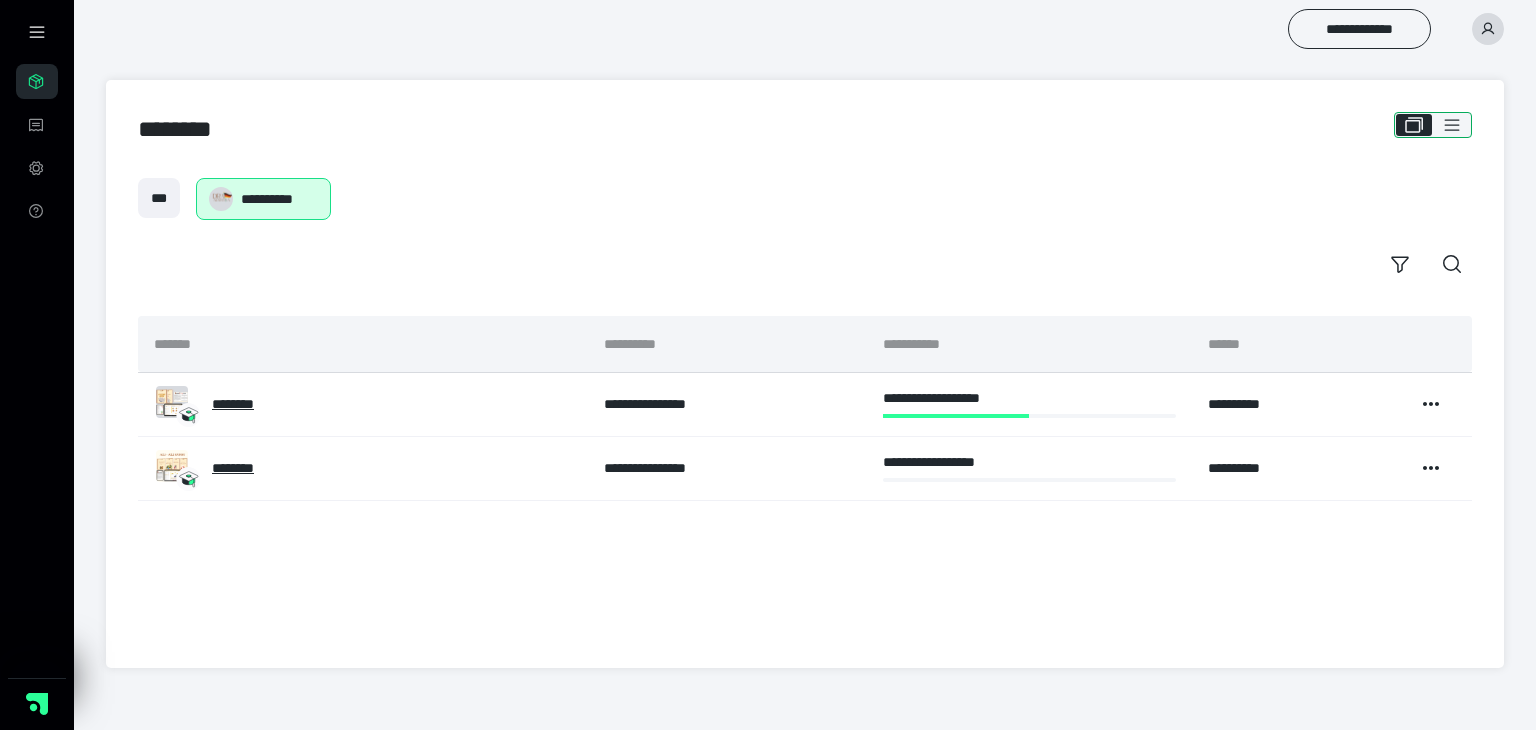 click 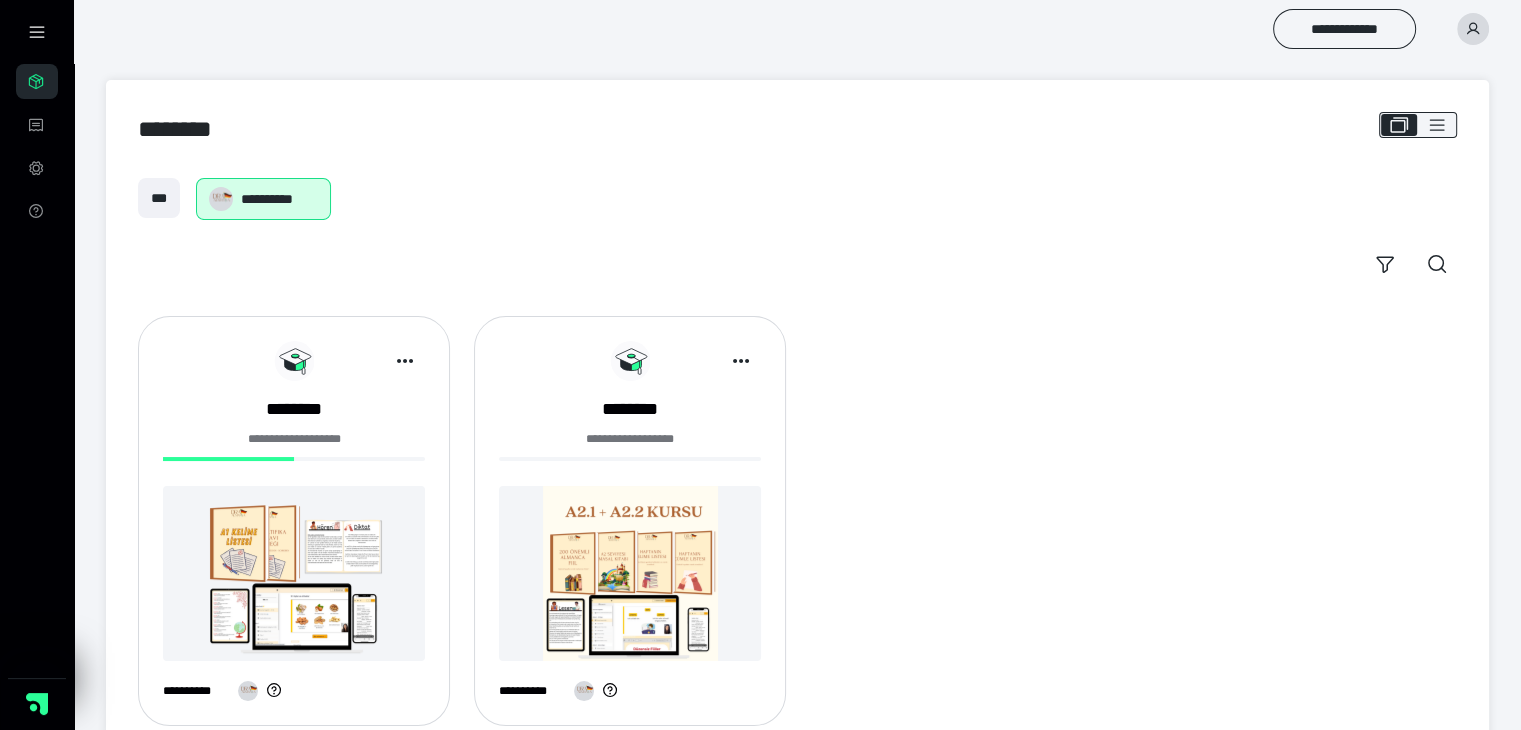 scroll, scrollTop: 51, scrollLeft: 0, axis: vertical 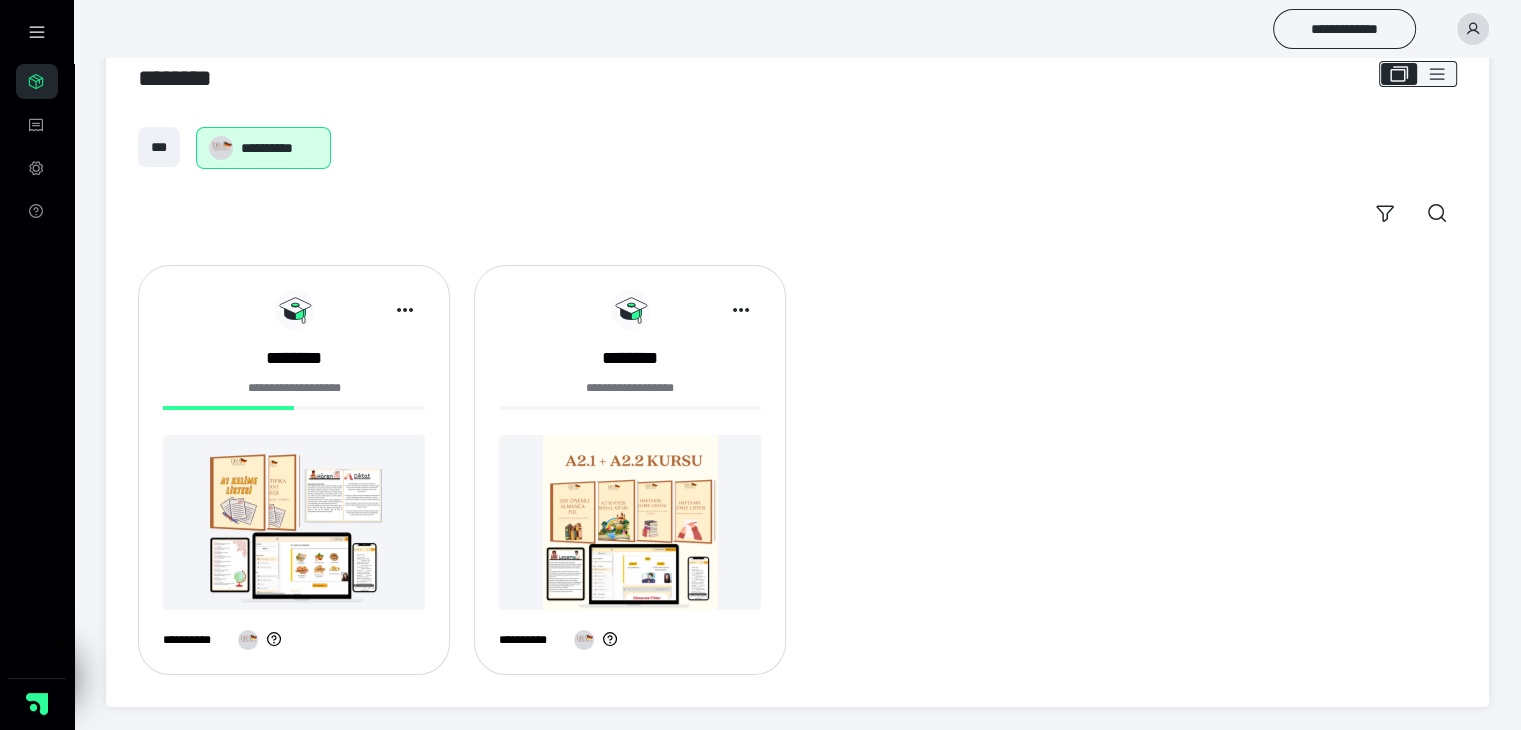 click on "**********" at bounding box center (294, 478) 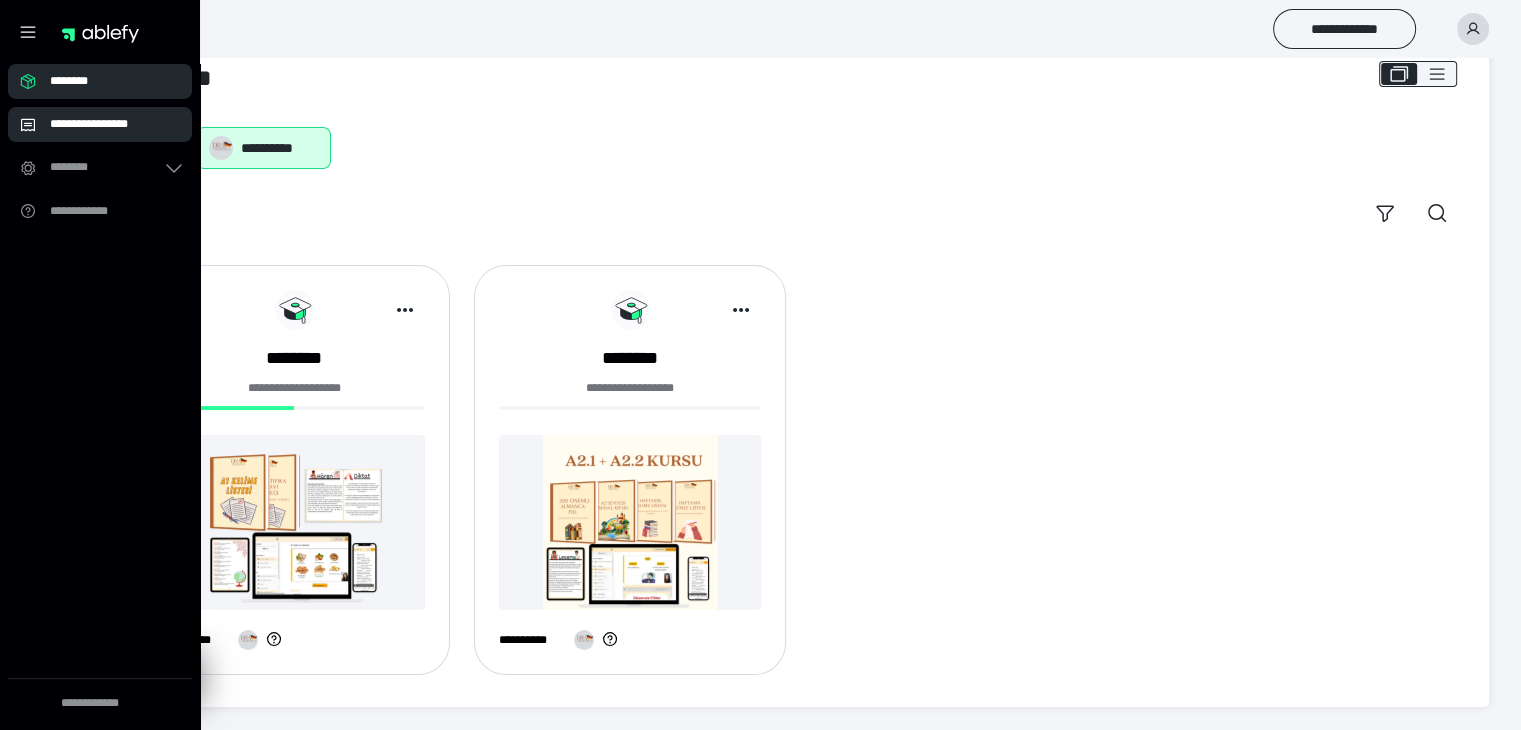 click on "**********" at bounding box center [106, 124] 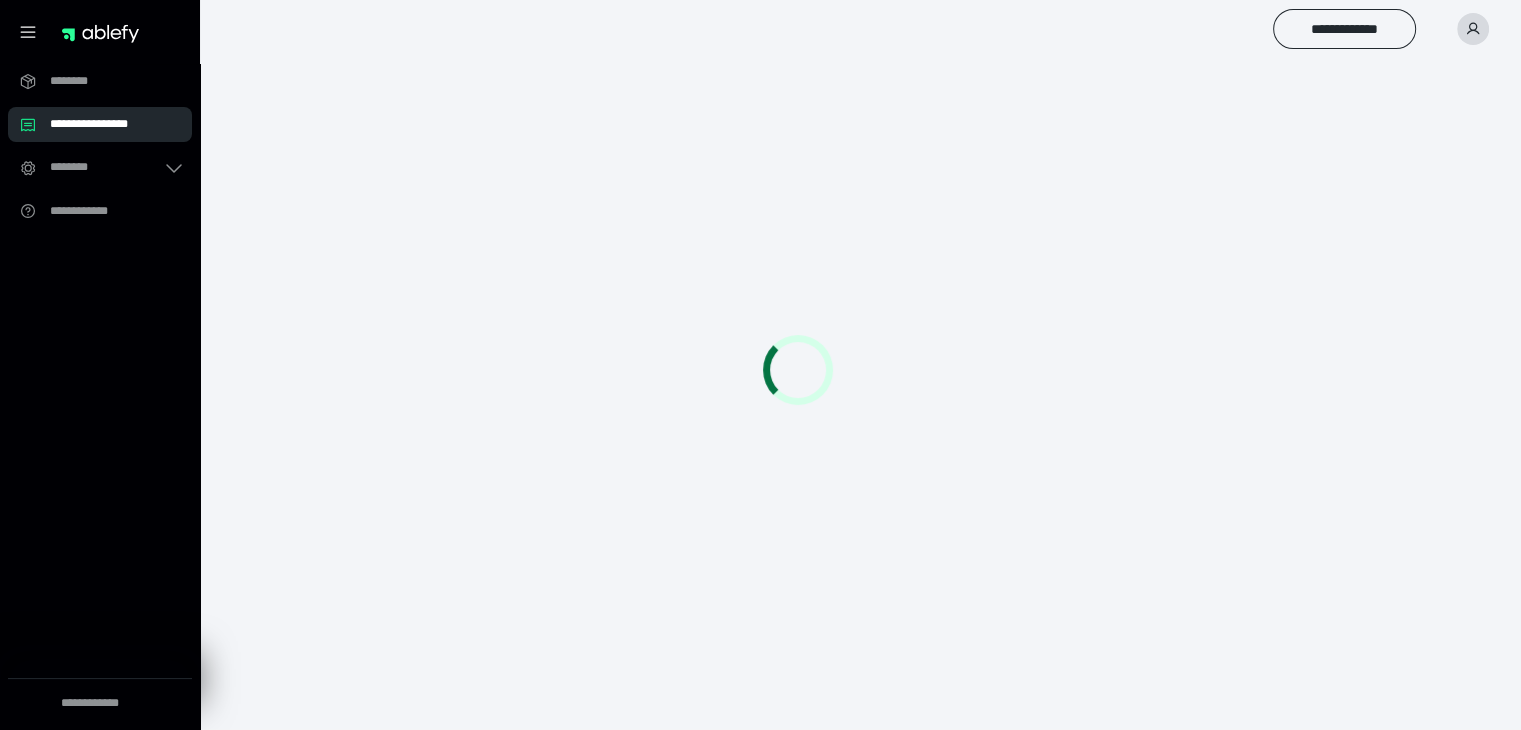 scroll, scrollTop: 0, scrollLeft: 0, axis: both 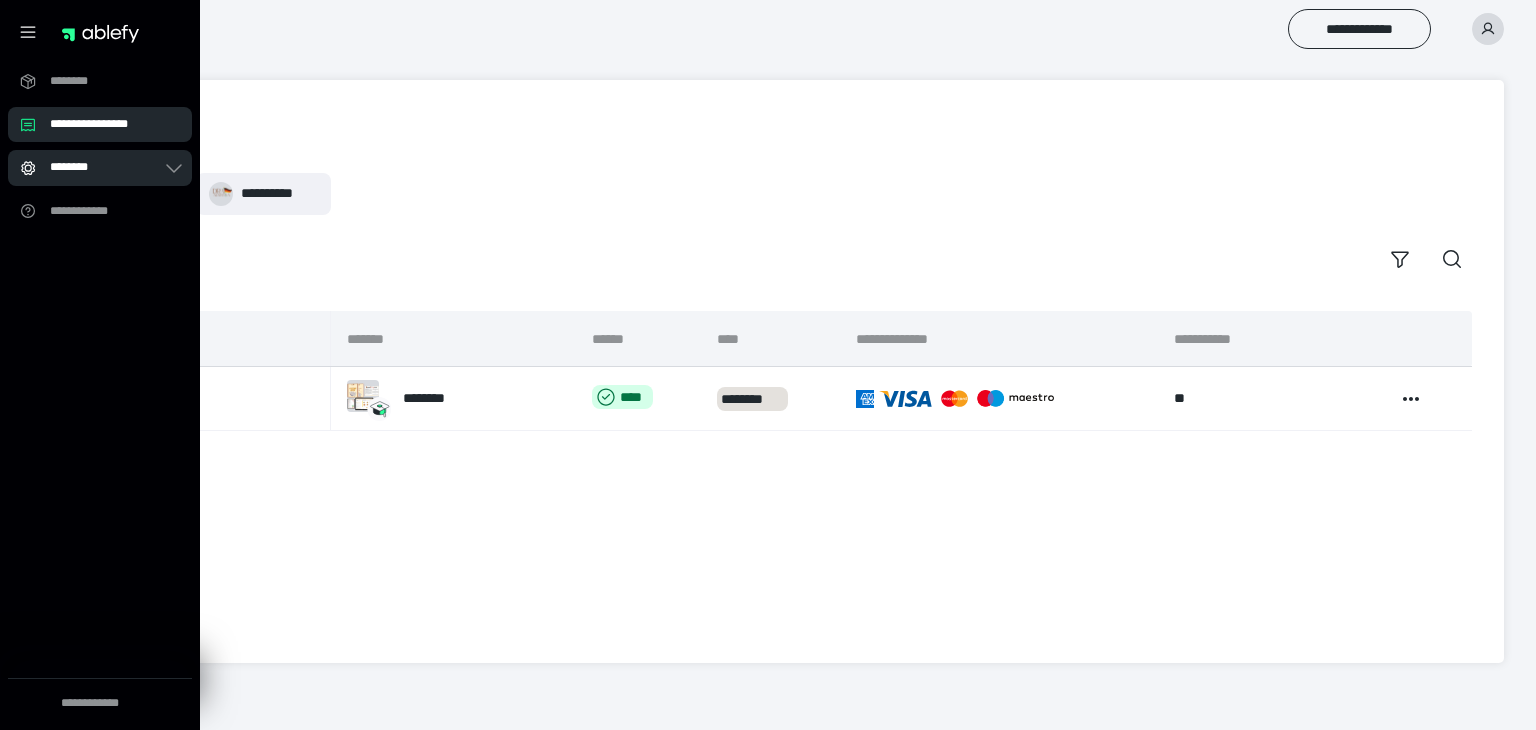 click on "********" at bounding box center [106, 167] 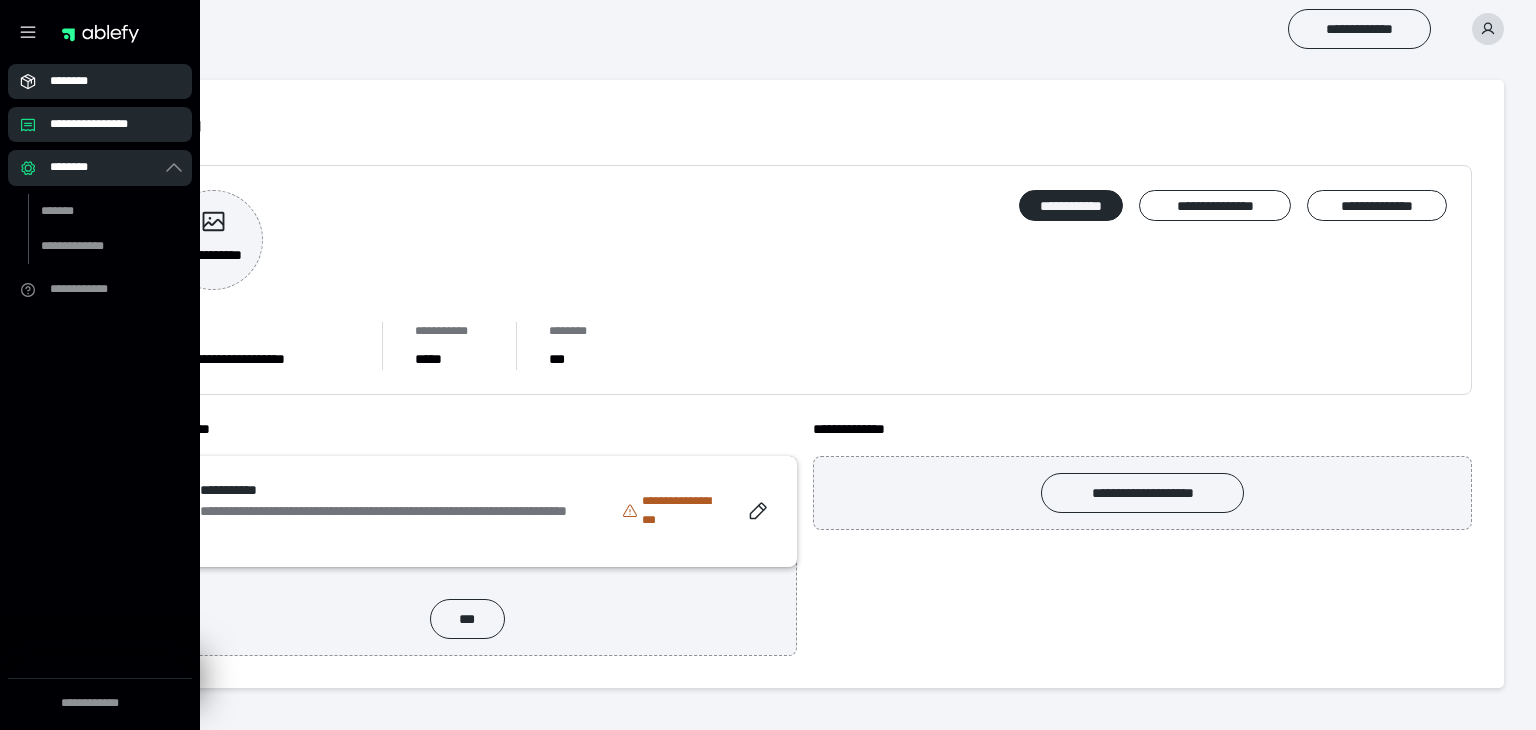 click on "********" at bounding box center (100, 81) 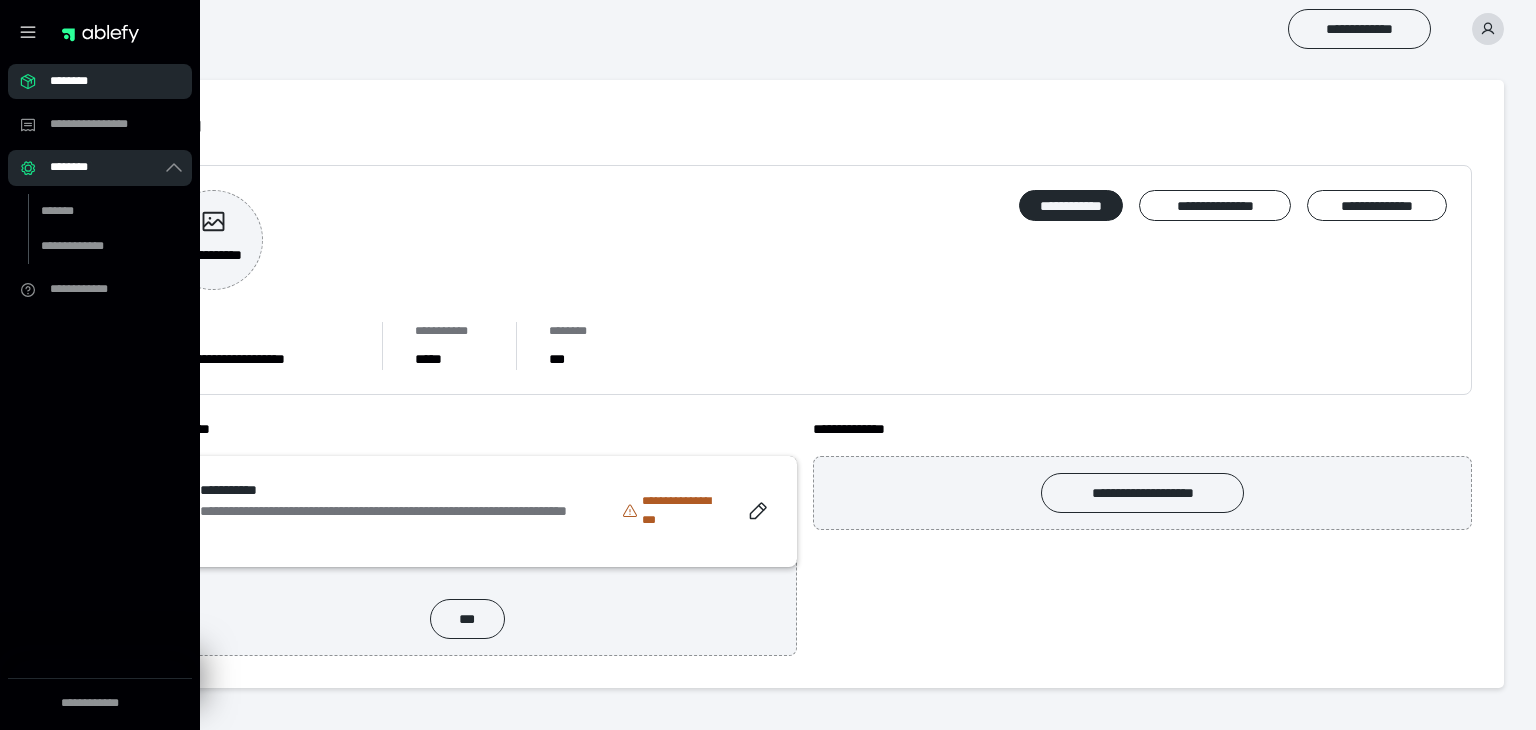 click on "********" at bounding box center (106, 81) 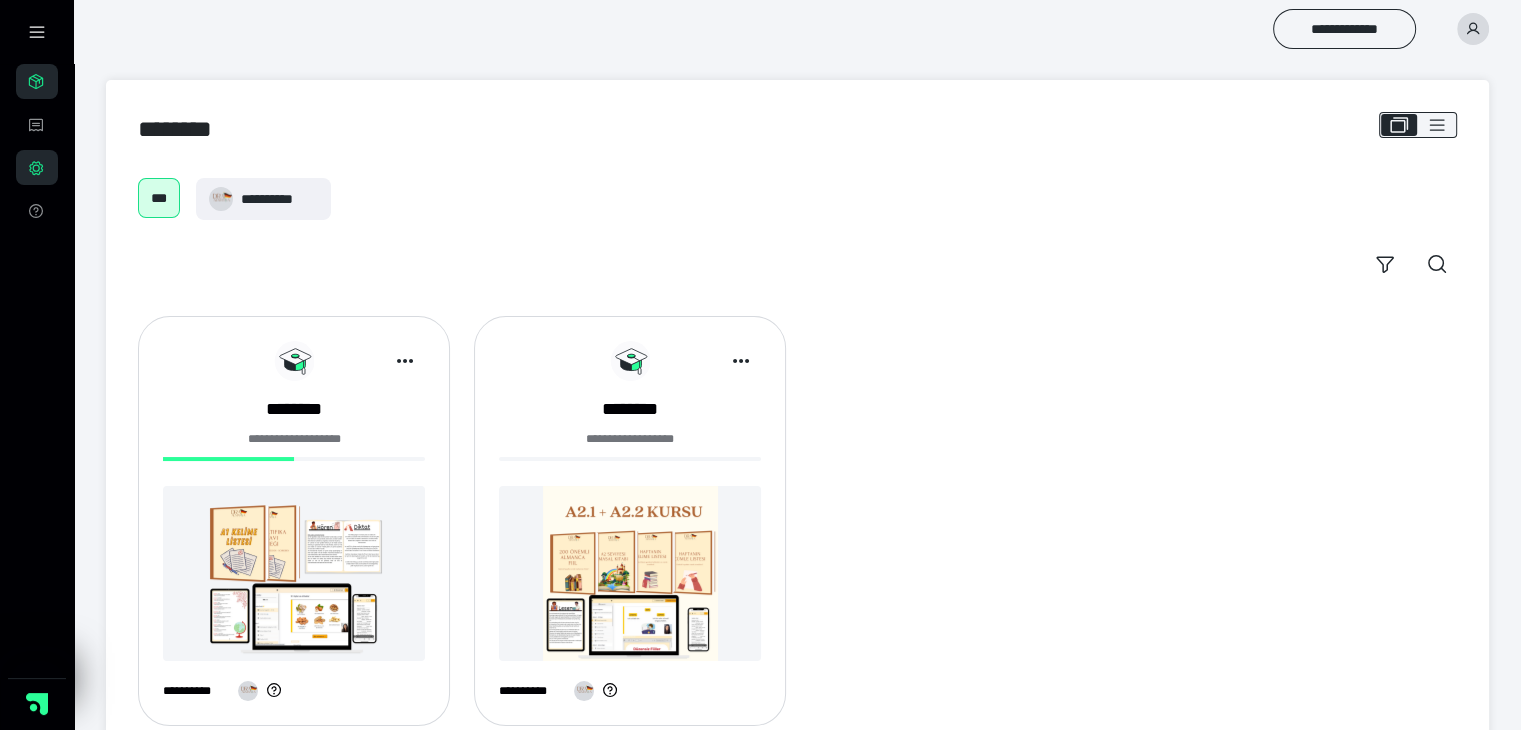 click on "********" at bounding box center (797, 129) 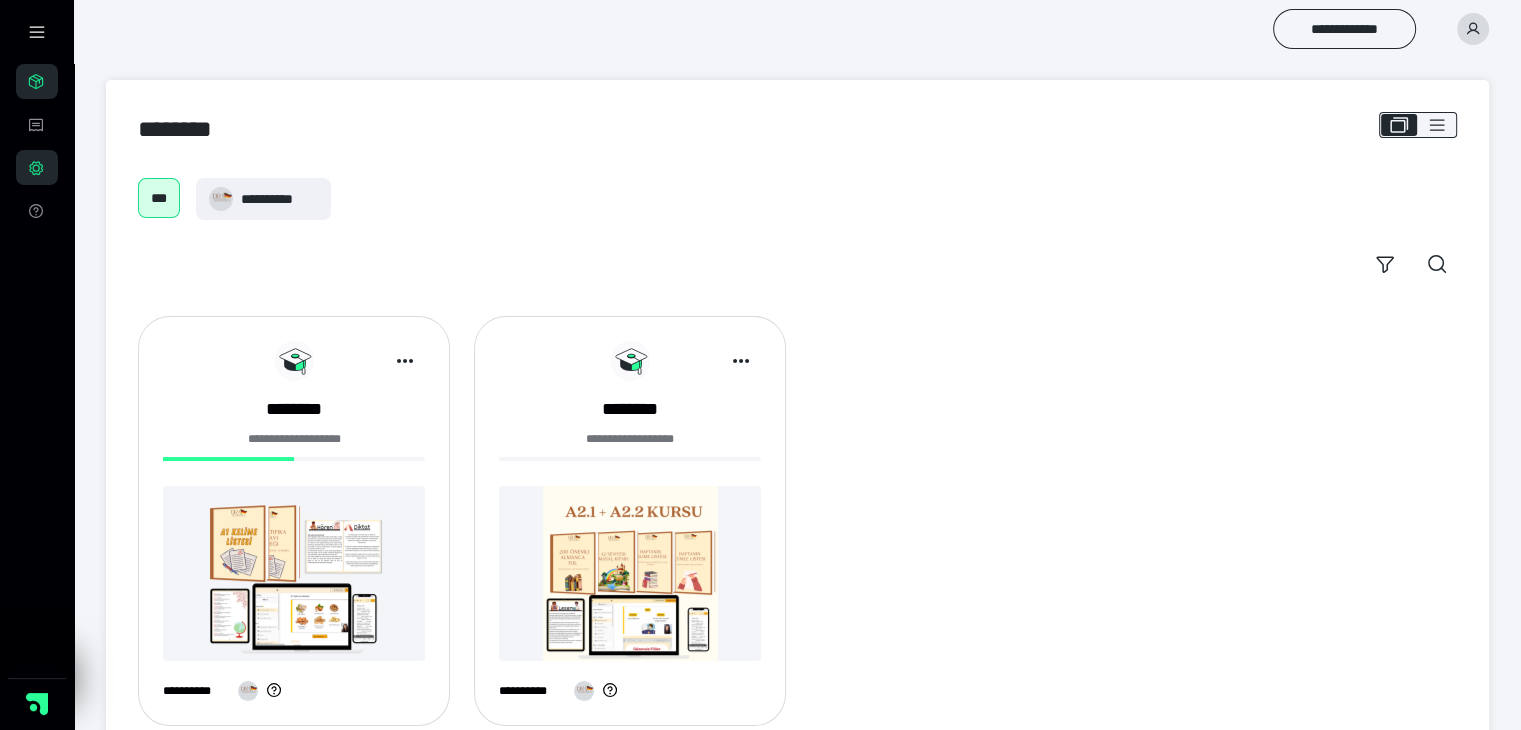 click at bounding box center (294, 573) 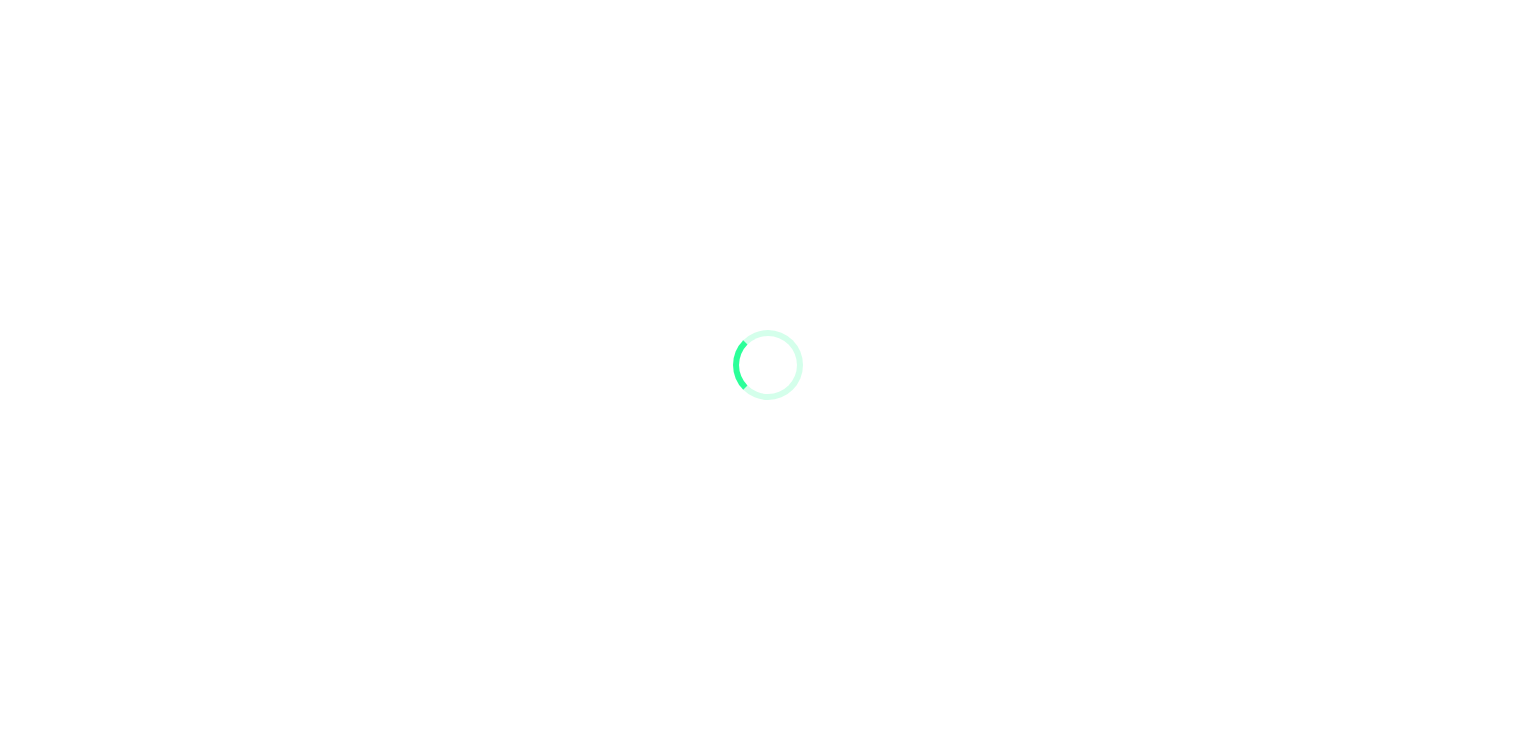 scroll, scrollTop: 0, scrollLeft: 0, axis: both 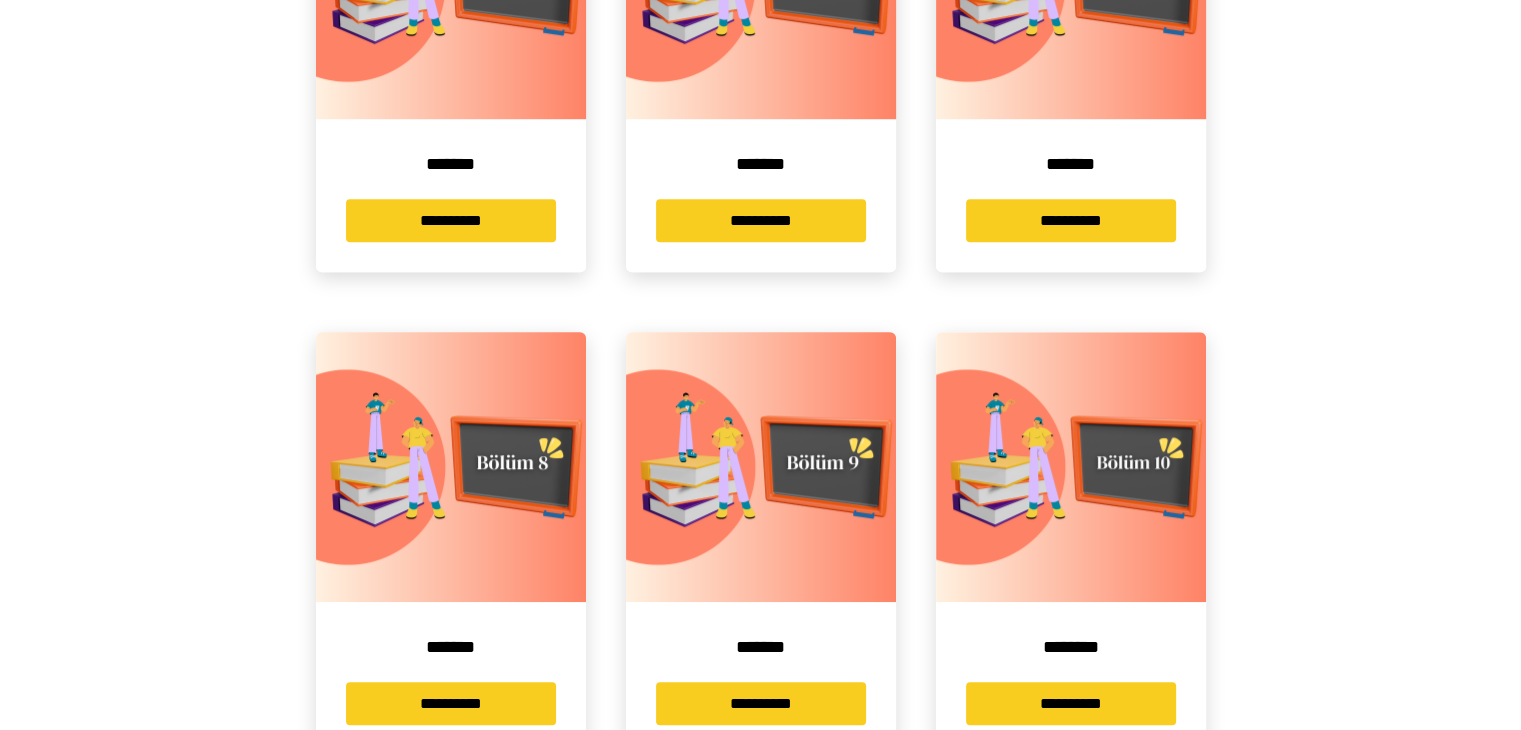 click at bounding box center (1071, -16) 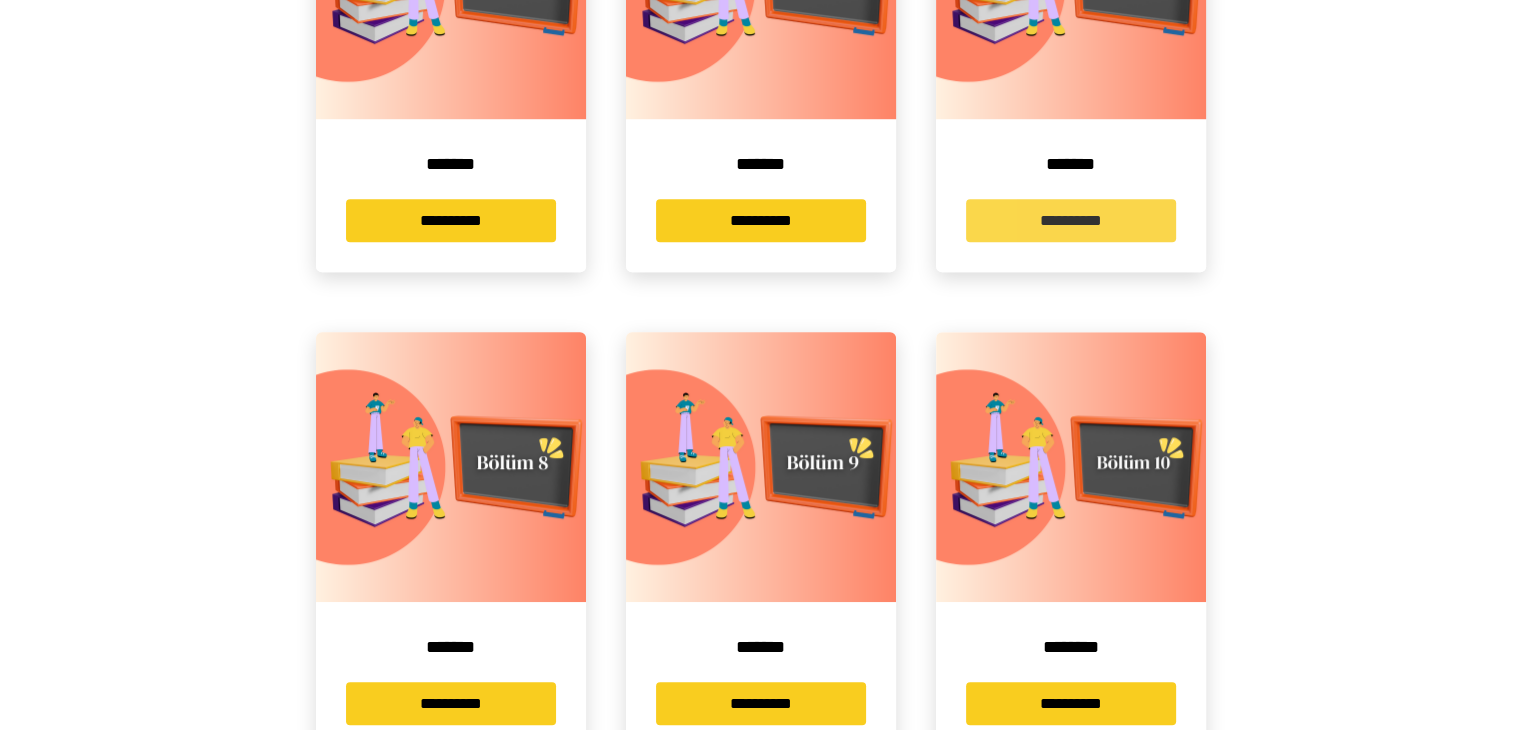 click on "**********" at bounding box center [1071, 220] 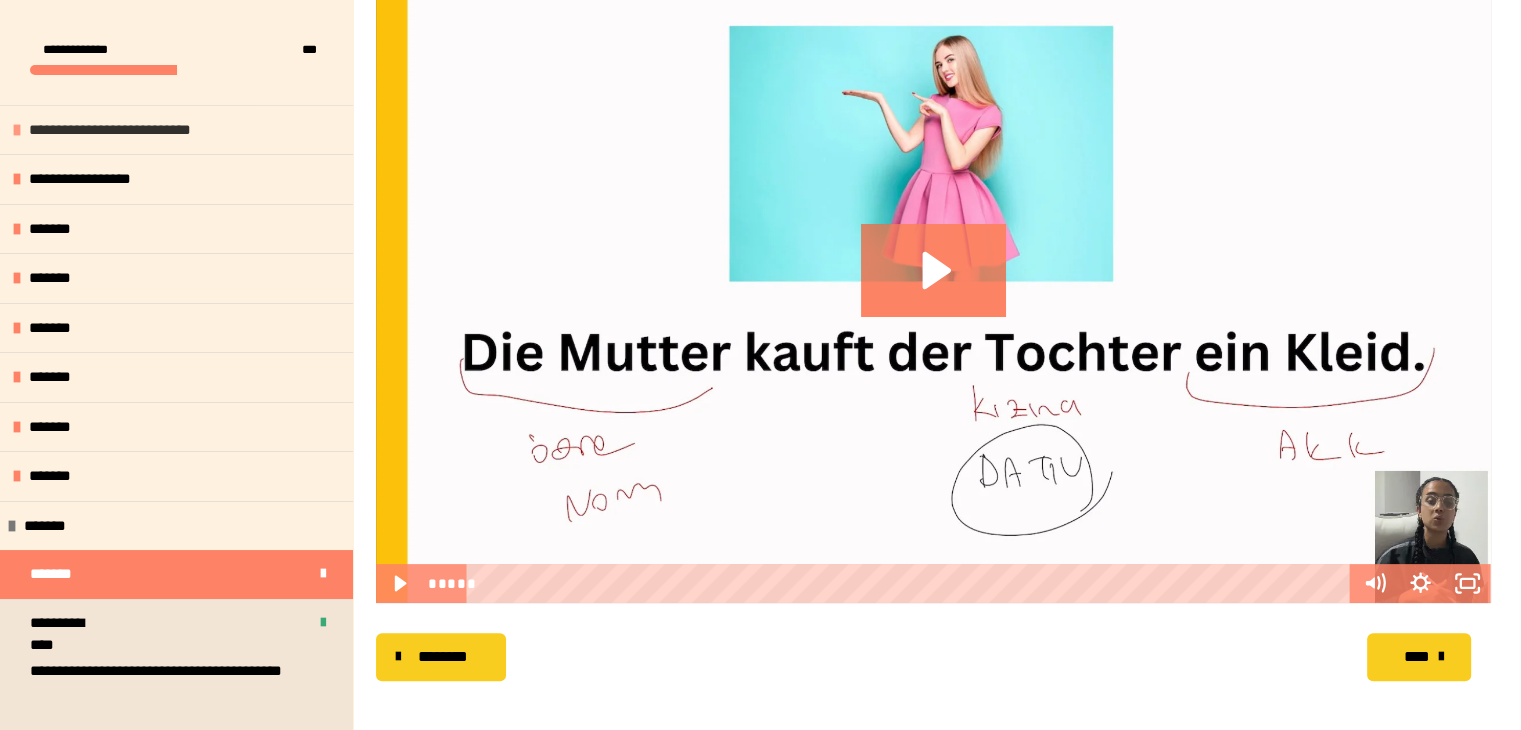 scroll, scrollTop: 362, scrollLeft: 0, axis: vertical 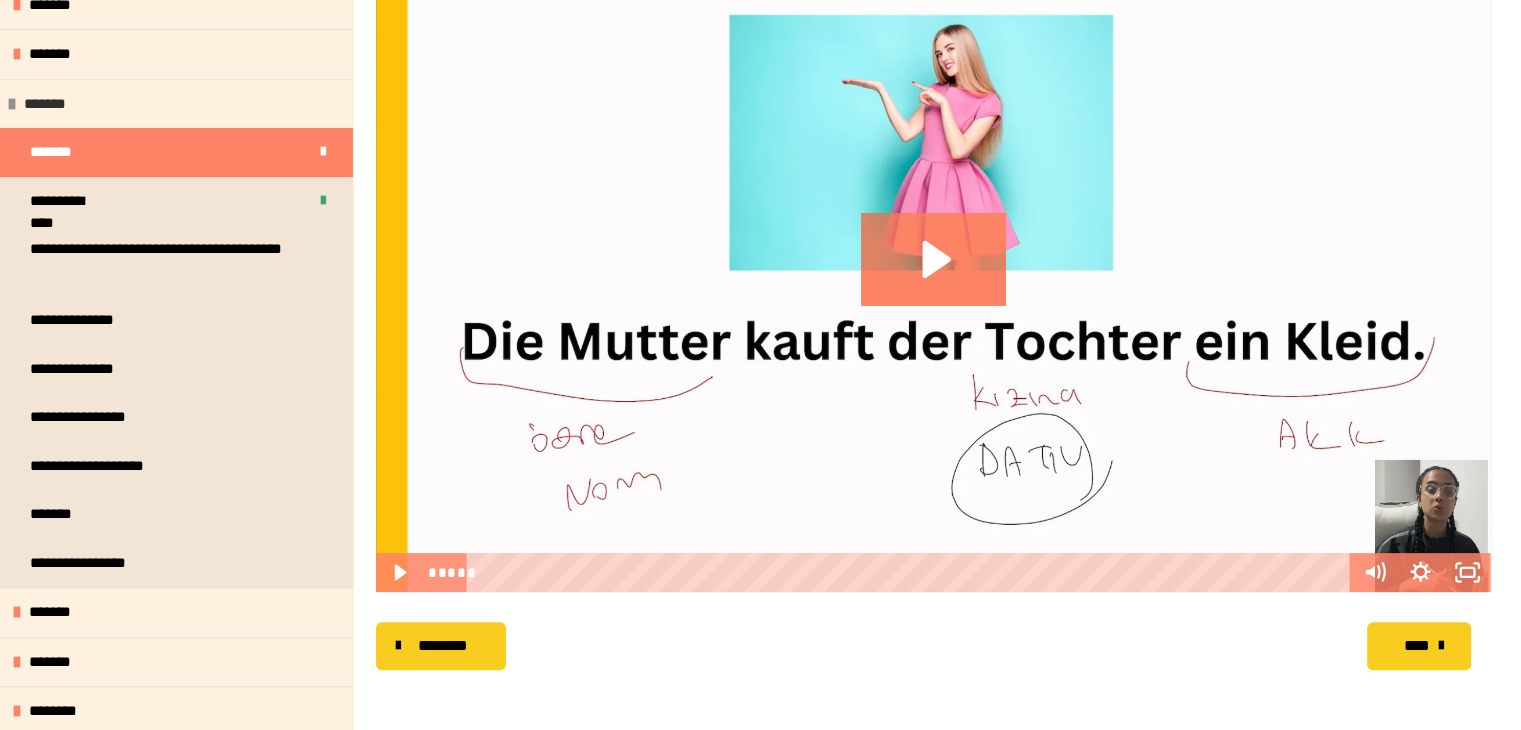 click at bounding box center [12, 104] 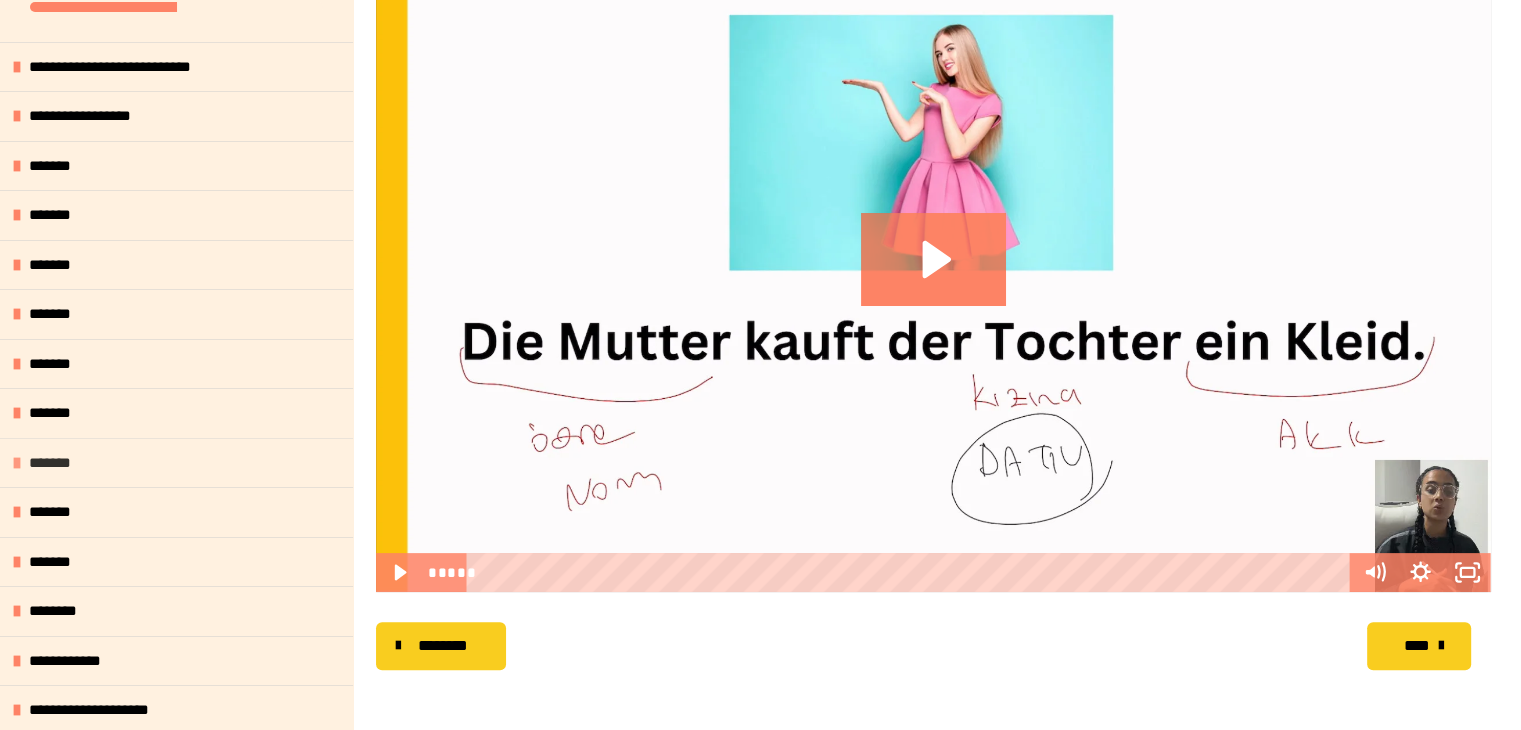 scroll, scrollTop: 60, scrollLeft: 0, axis: vertical 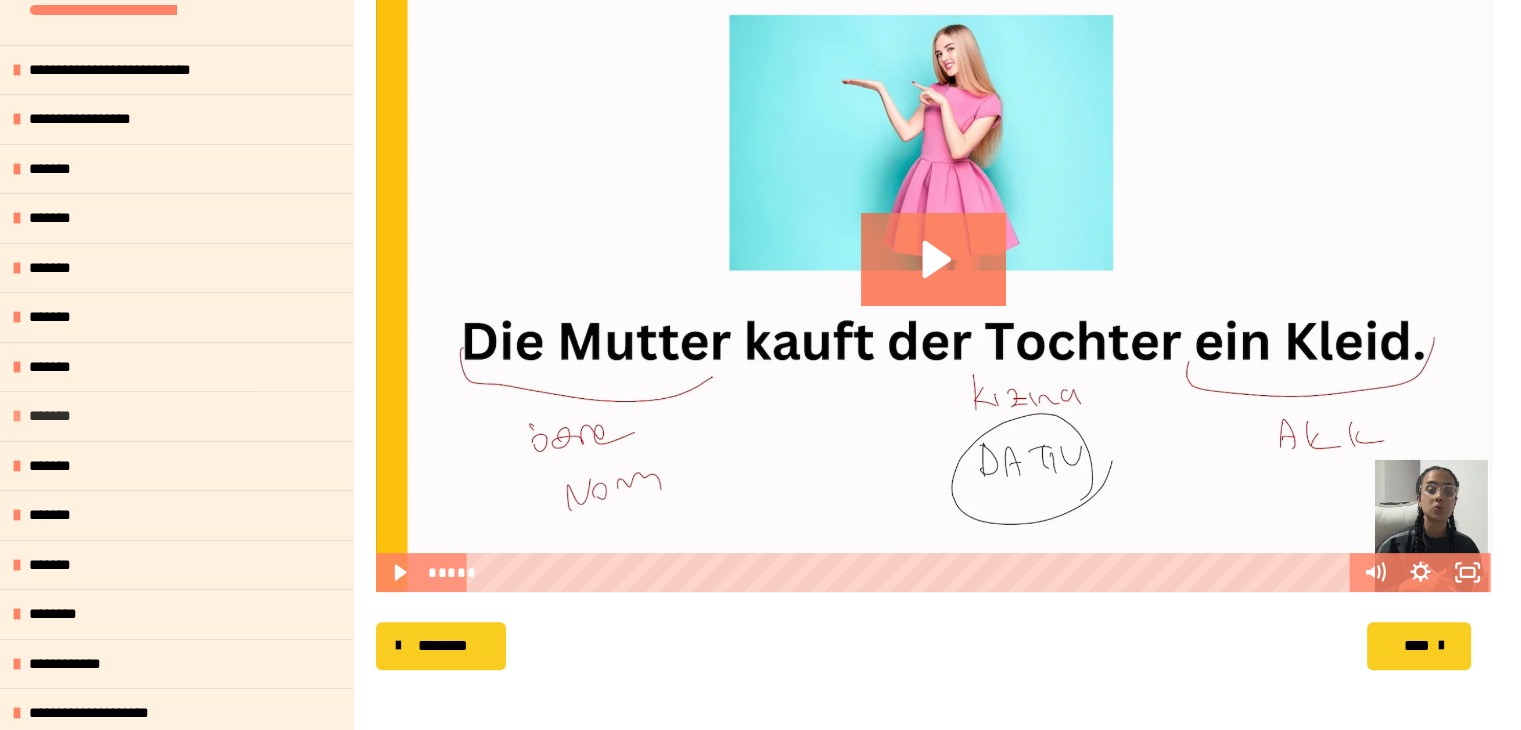 click on "*******" at bounding box center (61, 416) 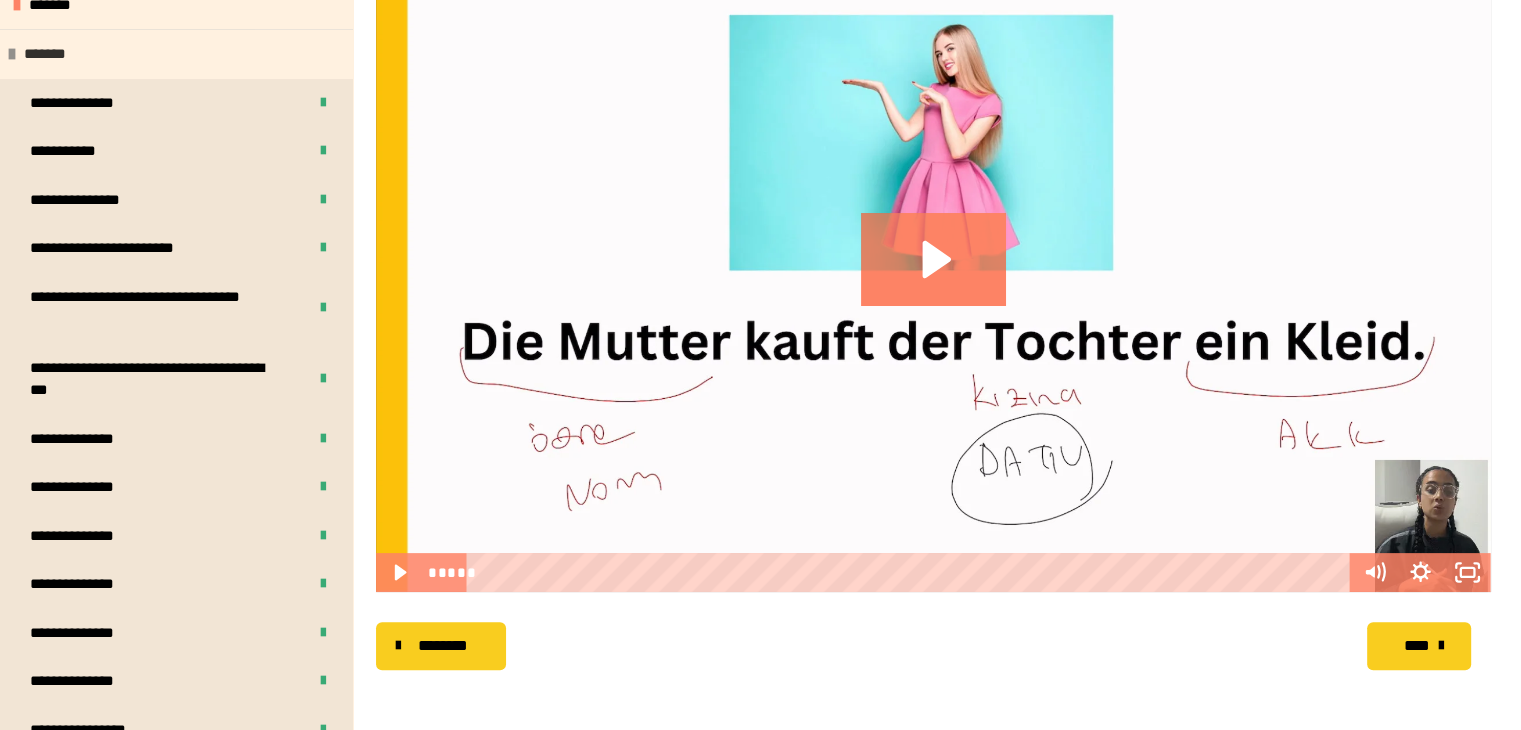 scroll, scrollTop: 736, scrollLeft: 0, axis: vertical 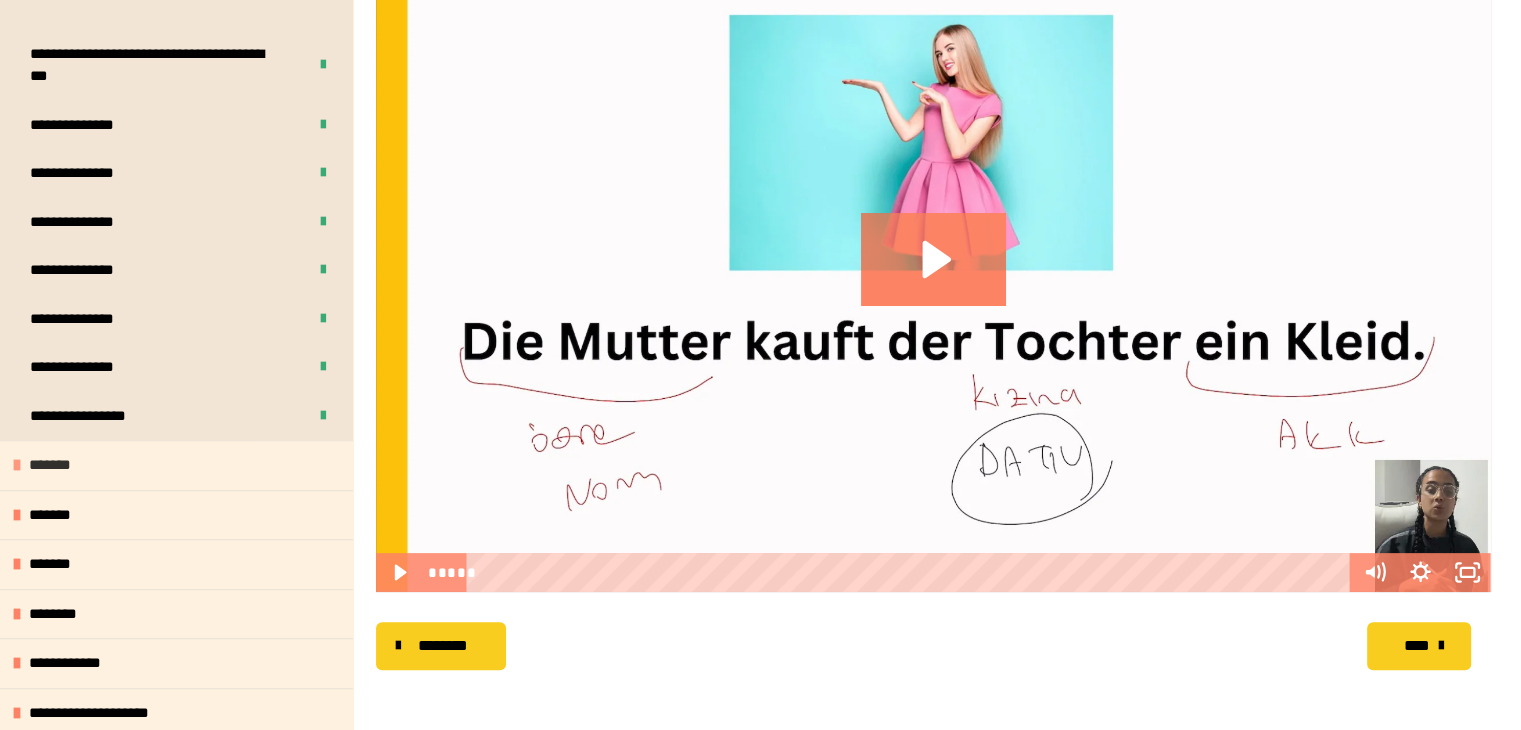 click at bounding box center [17, 465] 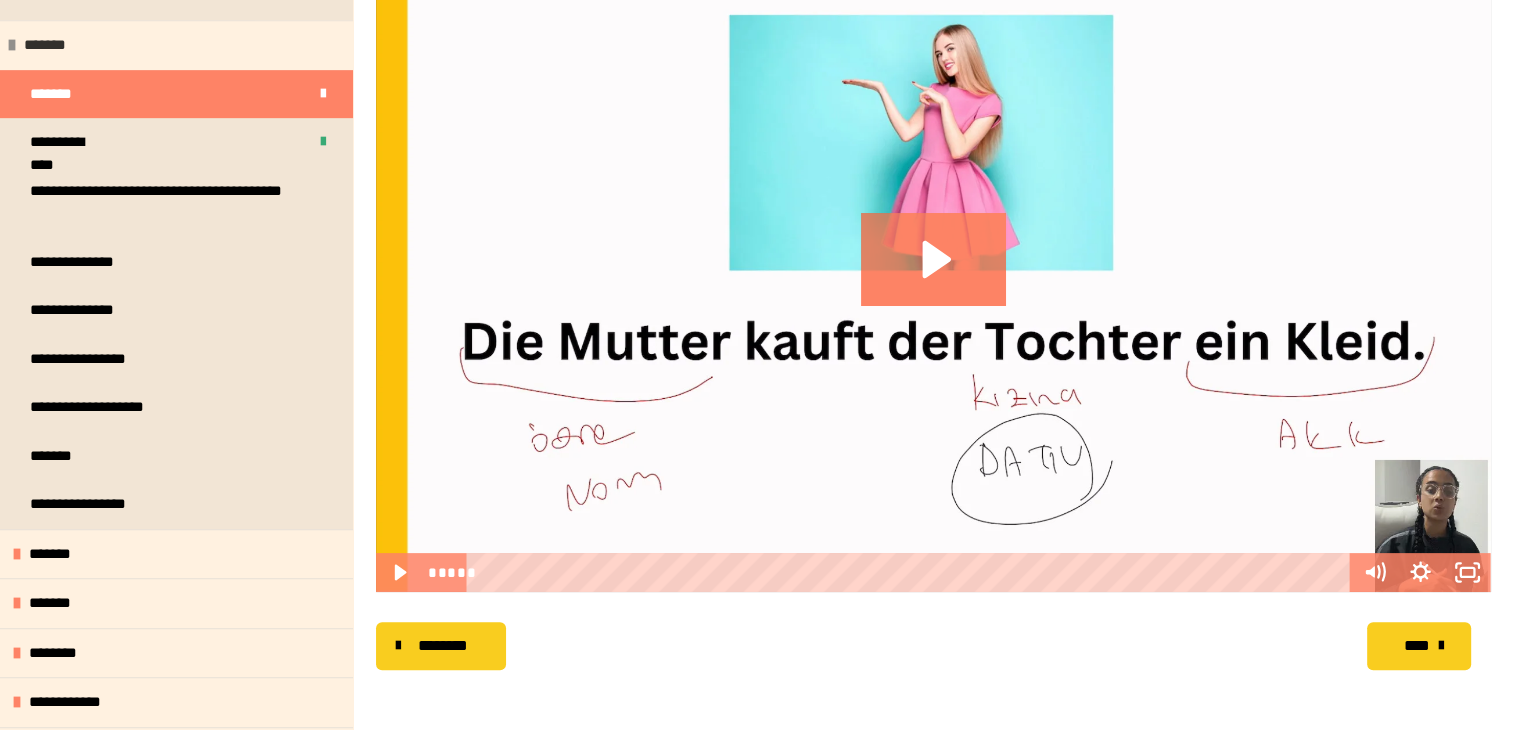 scroll, scrollTop: 1166, scrollLeft: 0, axis: vertical 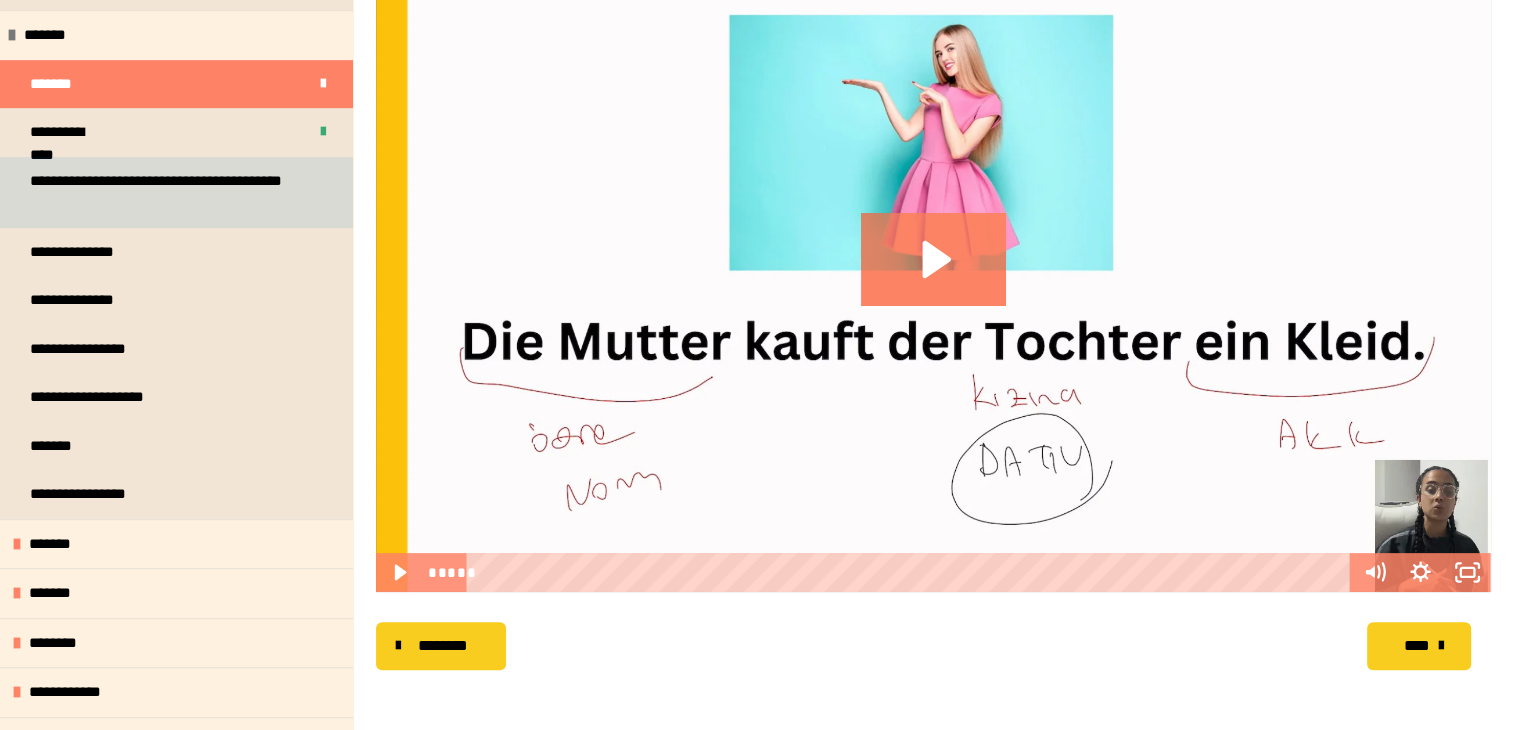 click on "**********" at bounding box center [161, 192] 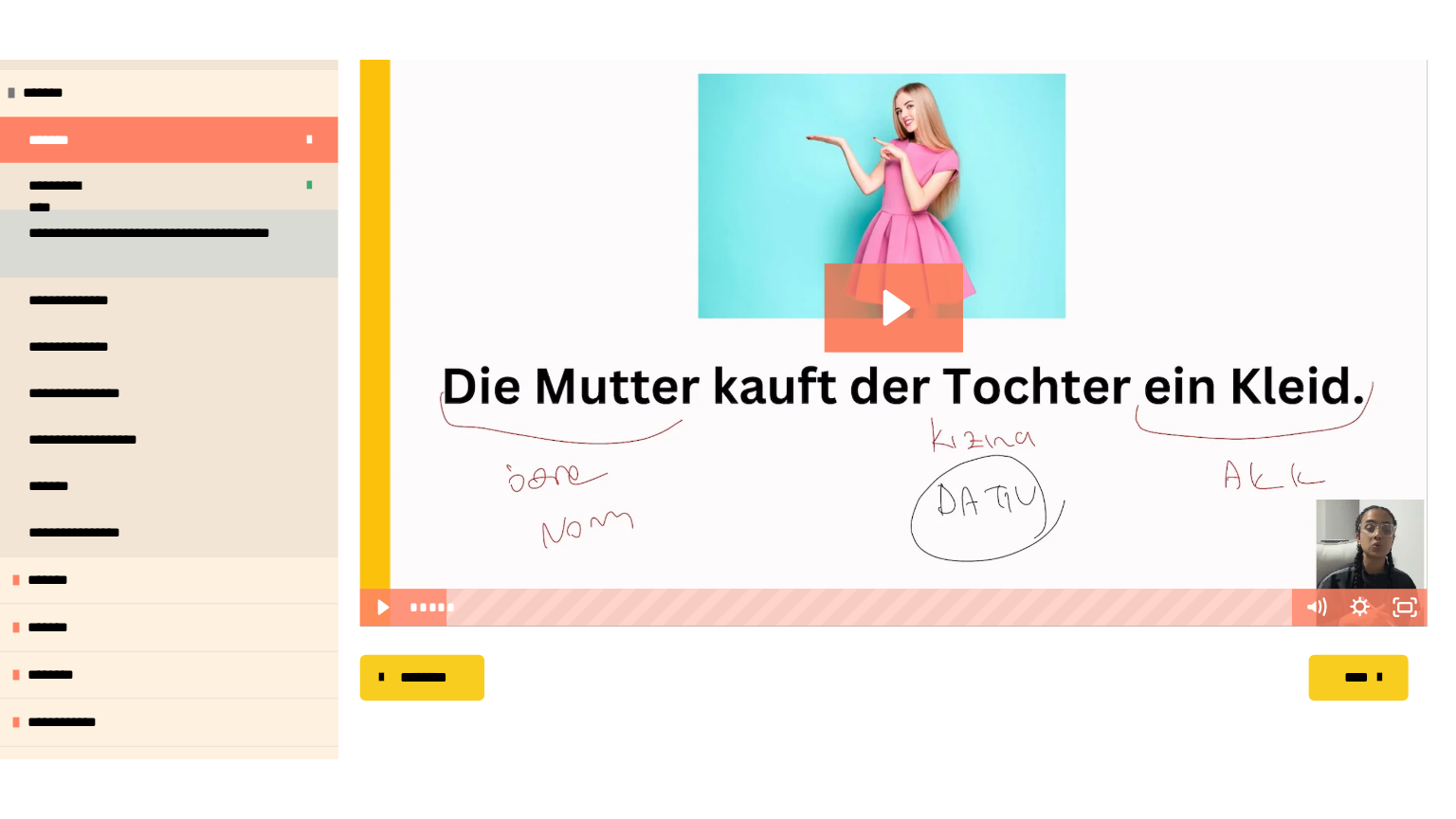 scroll, scrollTop: 272, scrollLeft: 0, axis: vertical 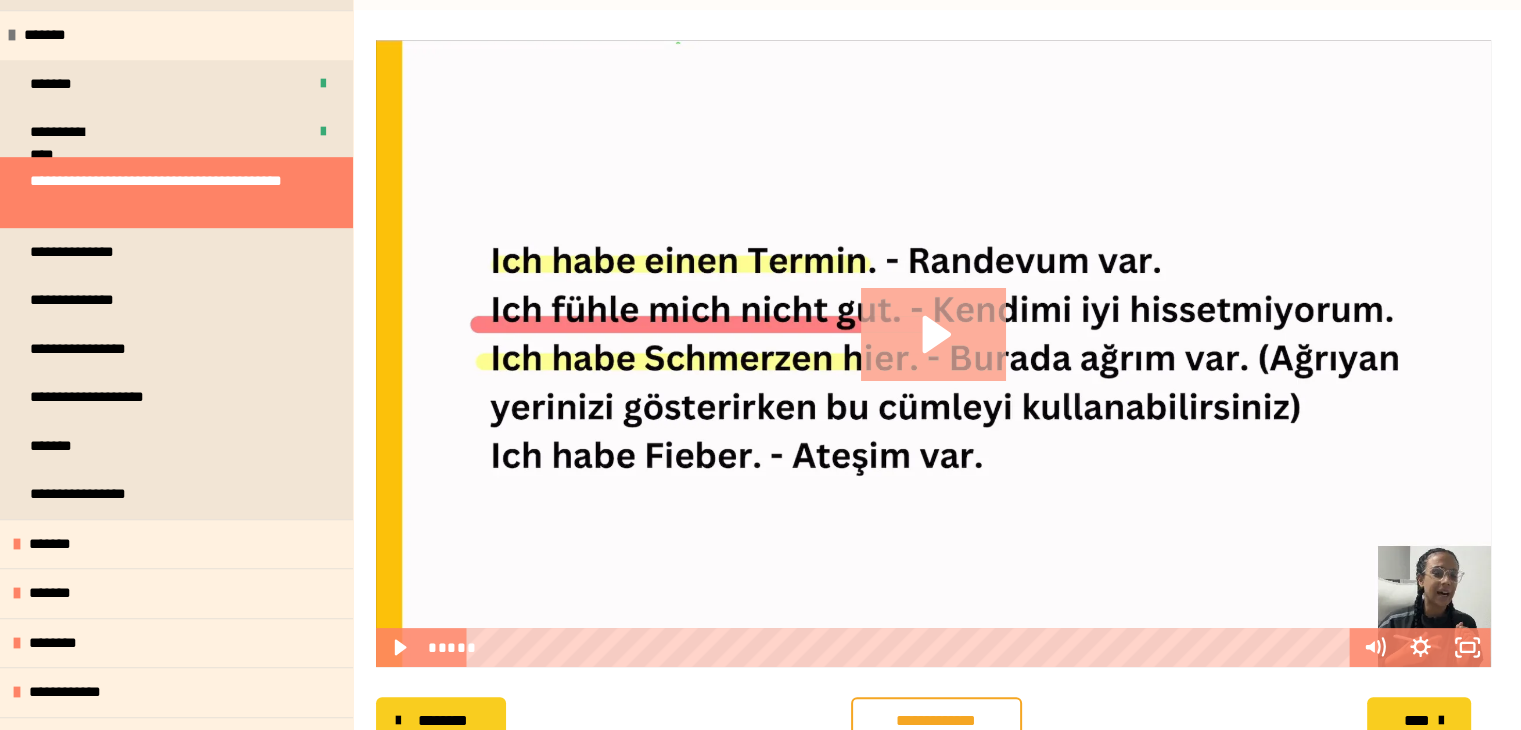 click 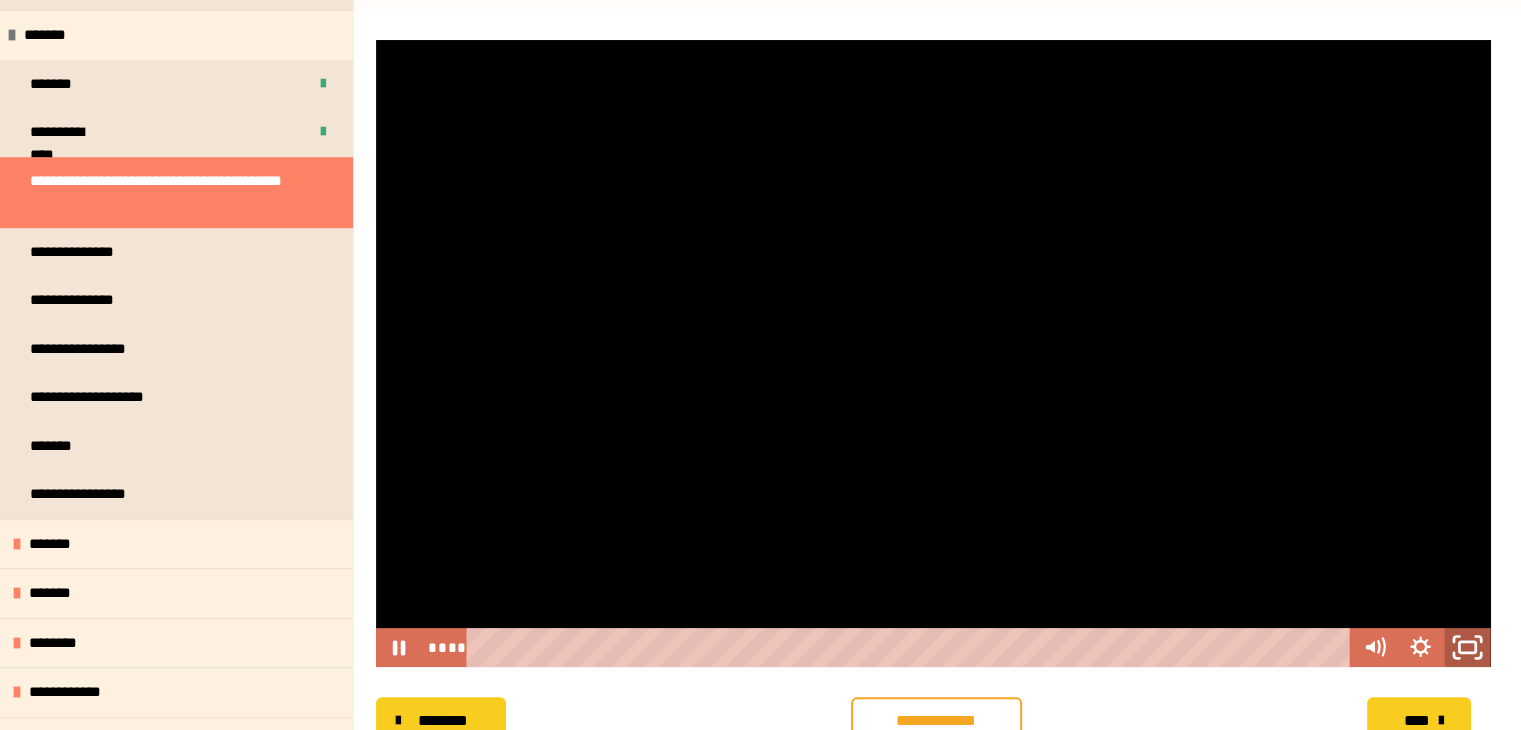 click 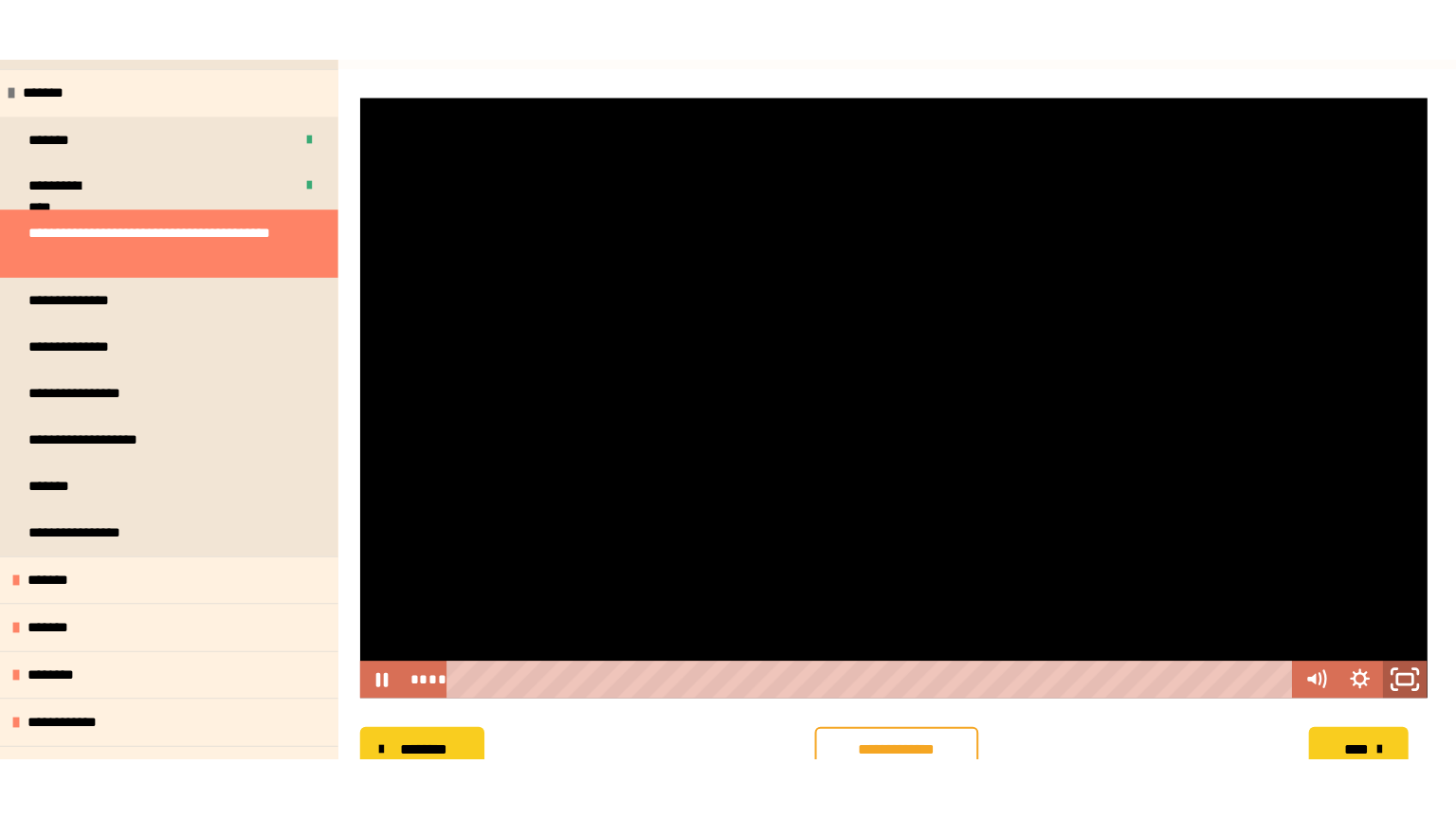 scroll, scrollTop: 1005, scrollLeft: 0, axis: vertical 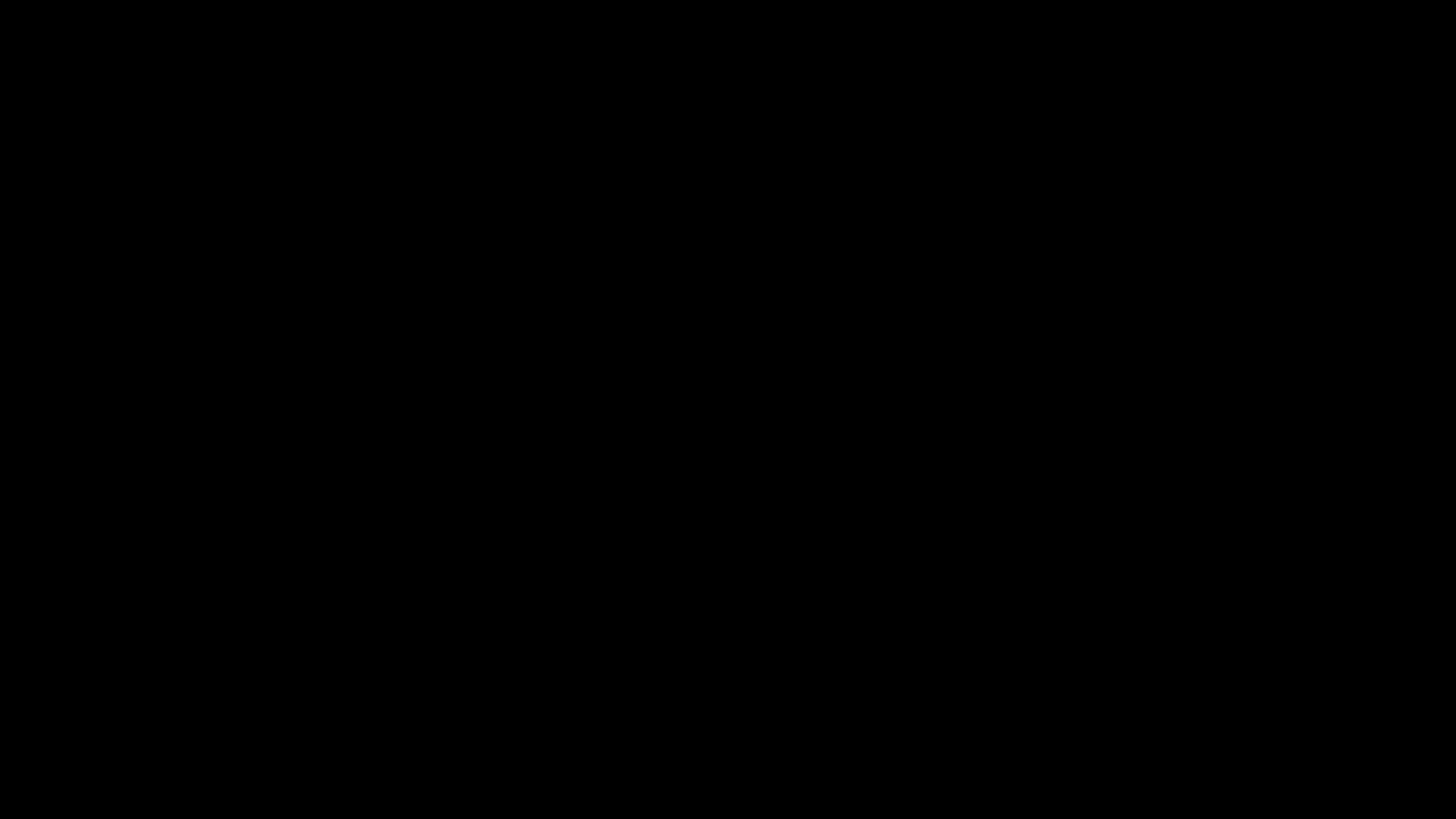 type 